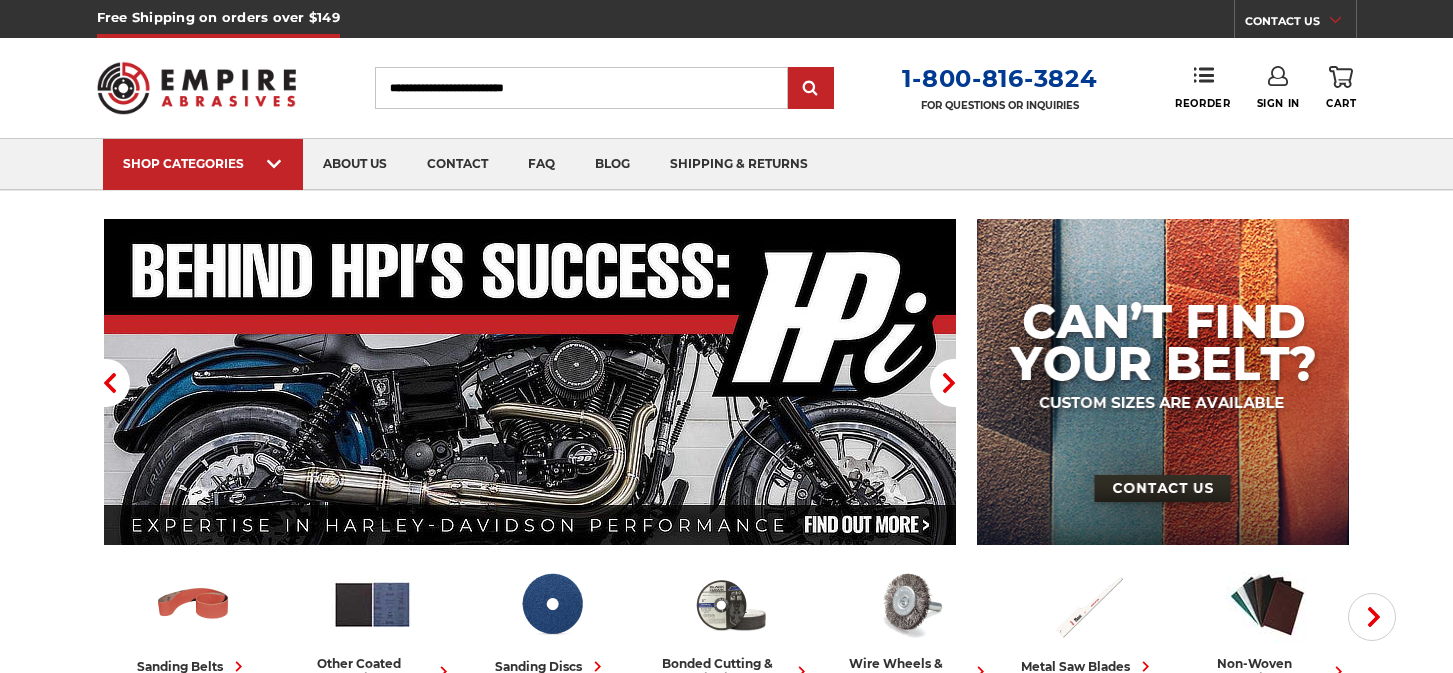 scroll, scrollTop: 0, scrollLeft: 0, axis: both 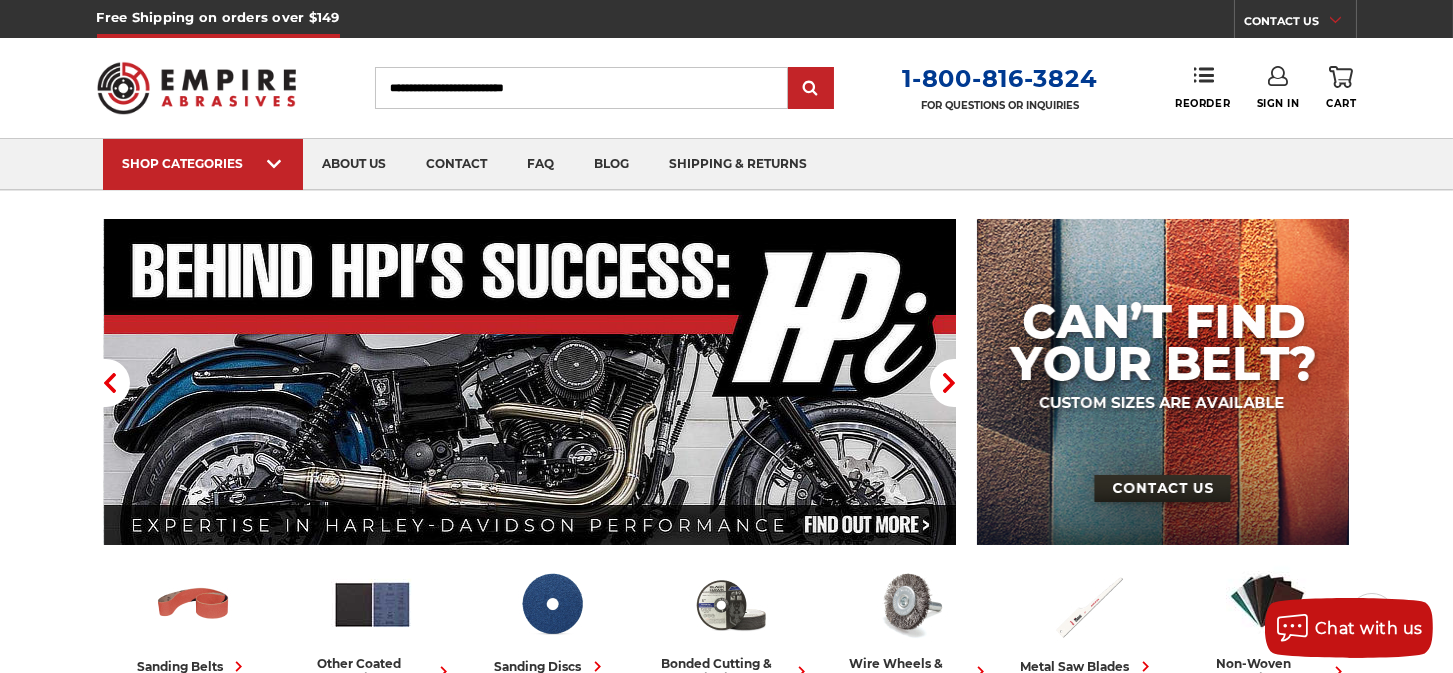 type on "**********" 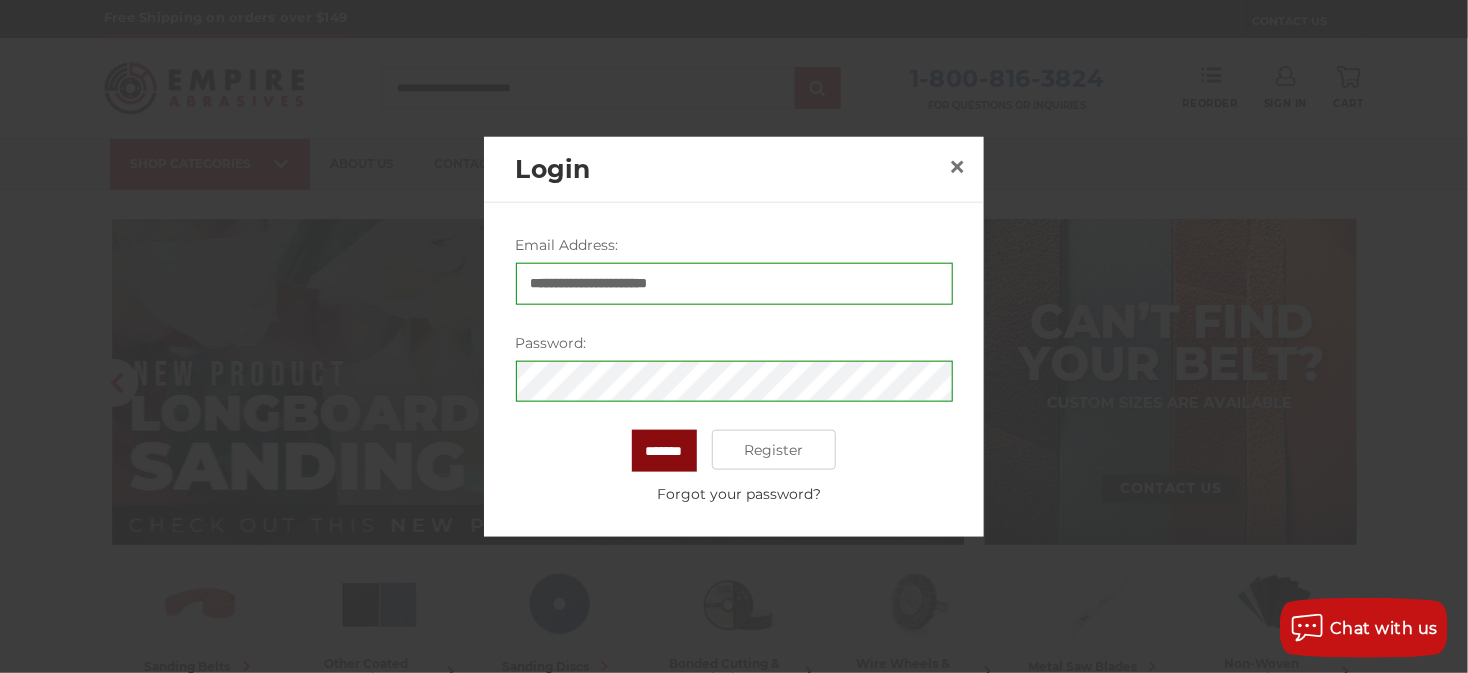 click on "*******" at bounding box center [664, 451] 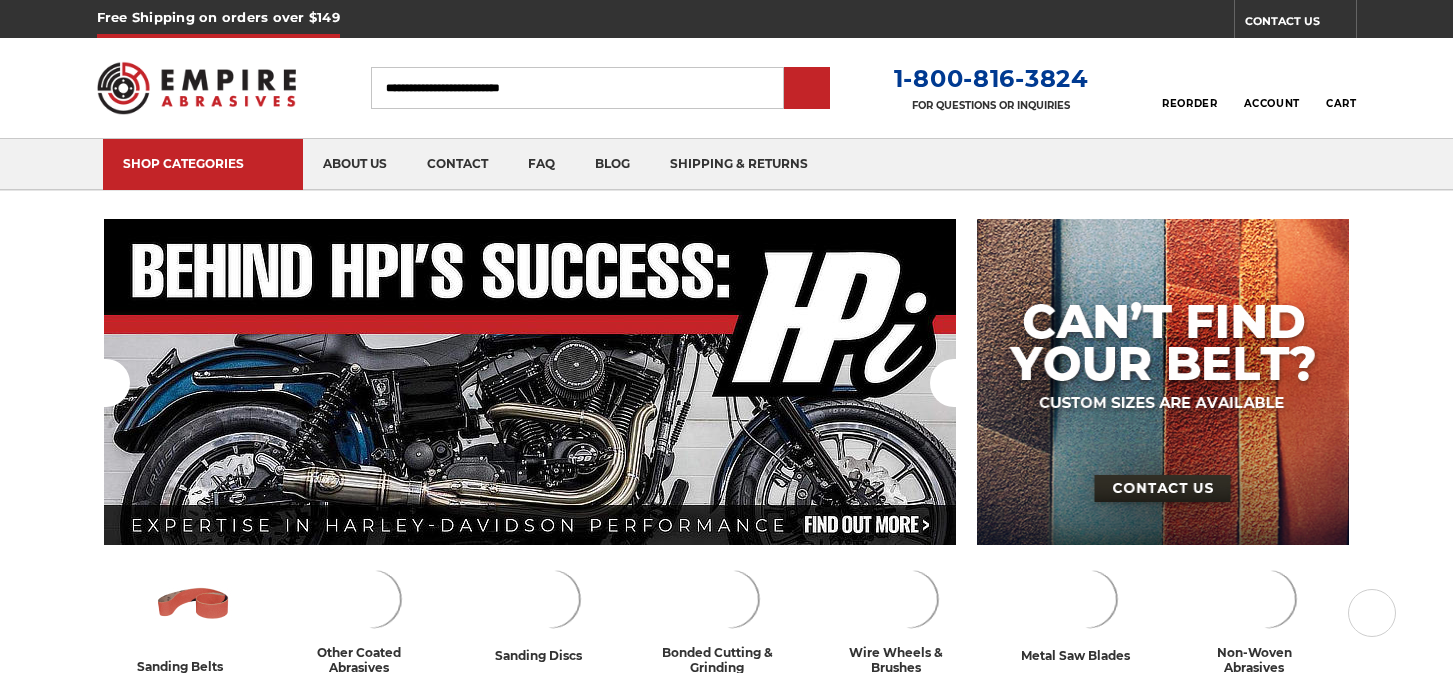 scroll, scrollTop: 0, scrollLeft: 0, axis: both 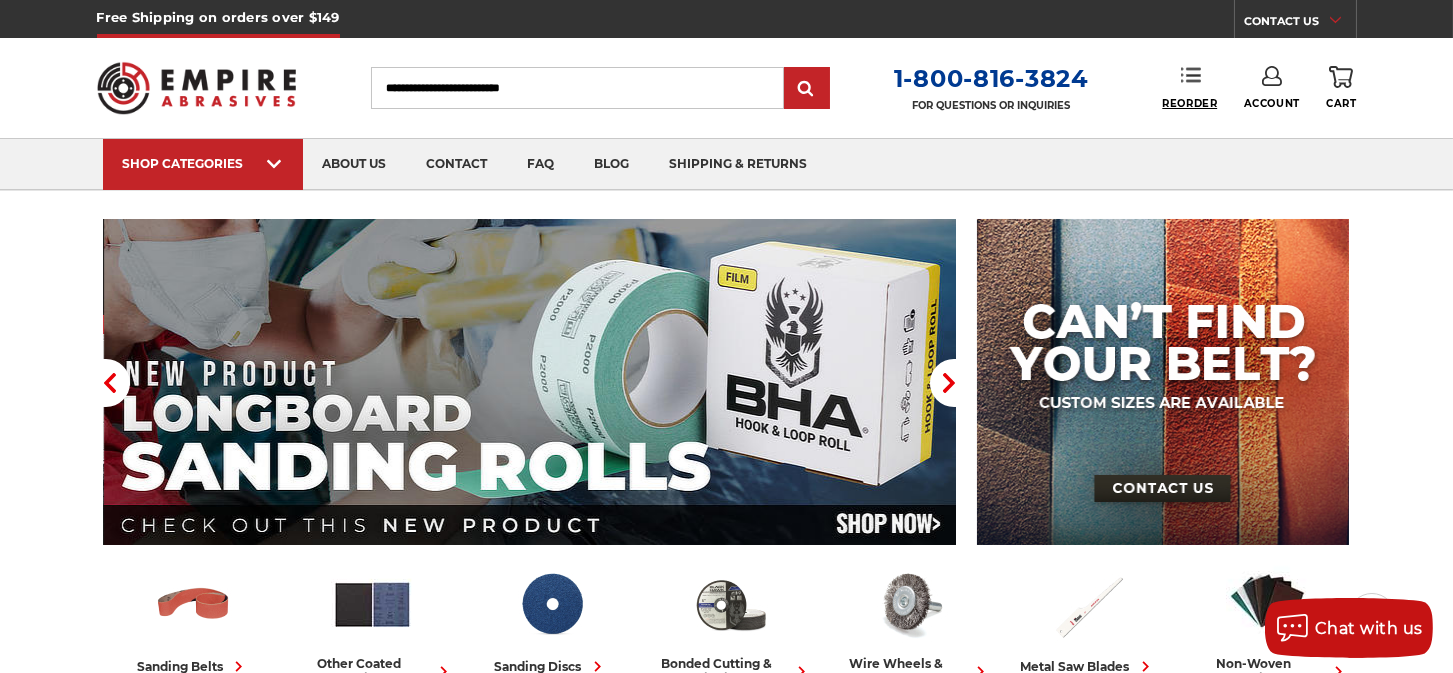 click on "Reorder" at bounding box center [1189, 103] 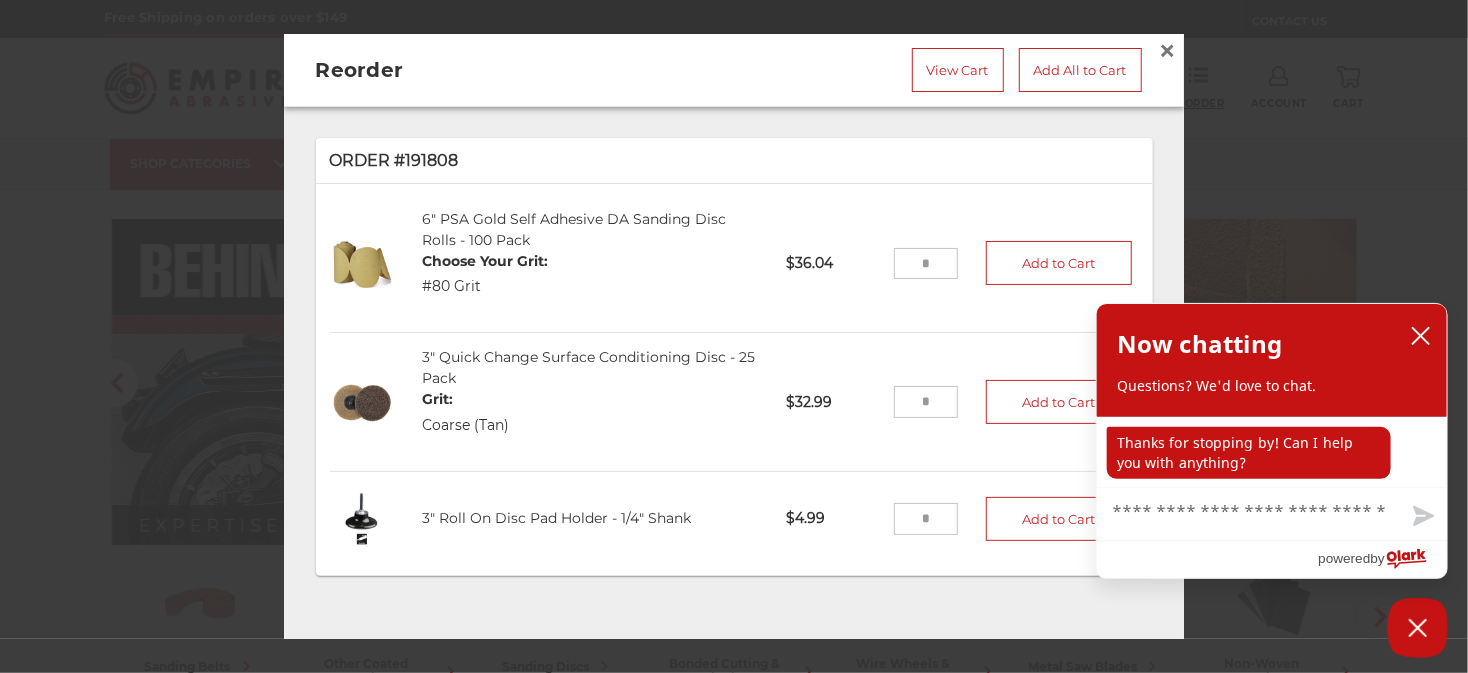 scroll, scrollTop: 15, scrollLeft: 0, axis: vertical 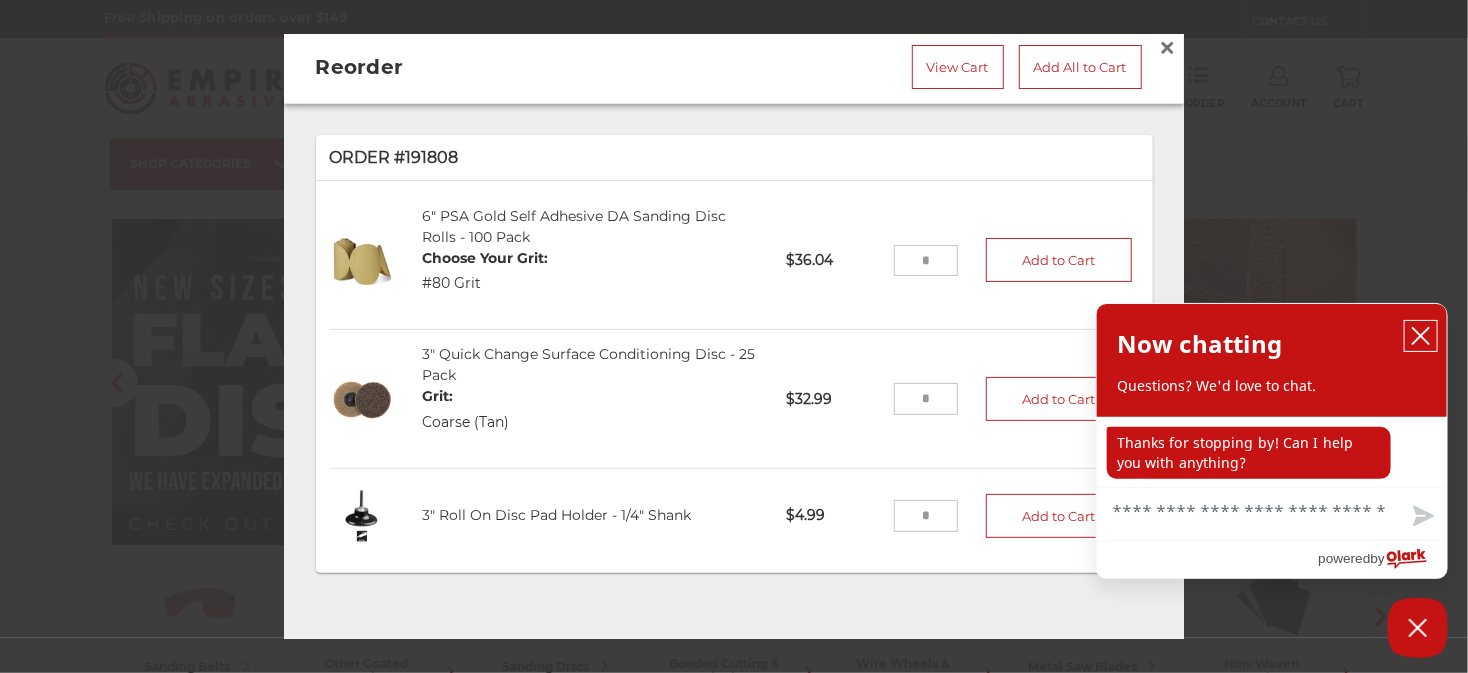 click 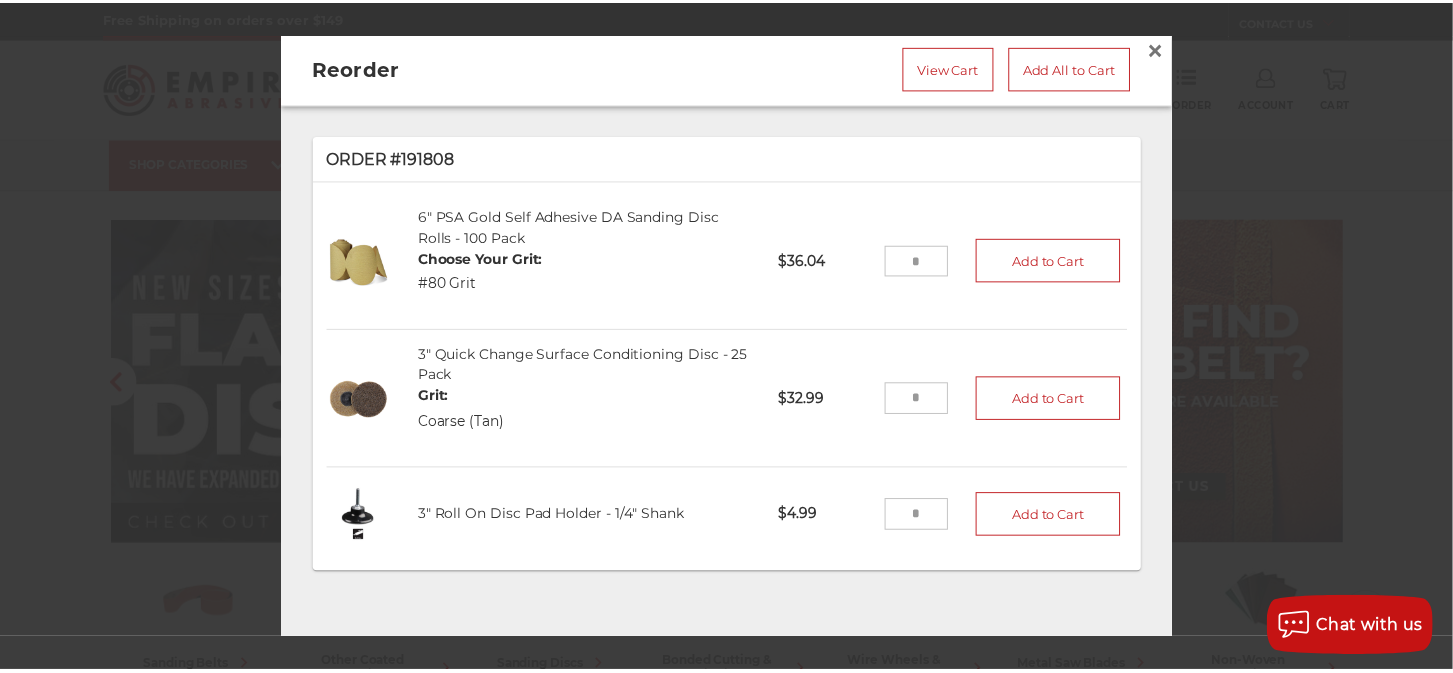 scroll, scrollTop: 0, scrollLeft: 0, axis: both 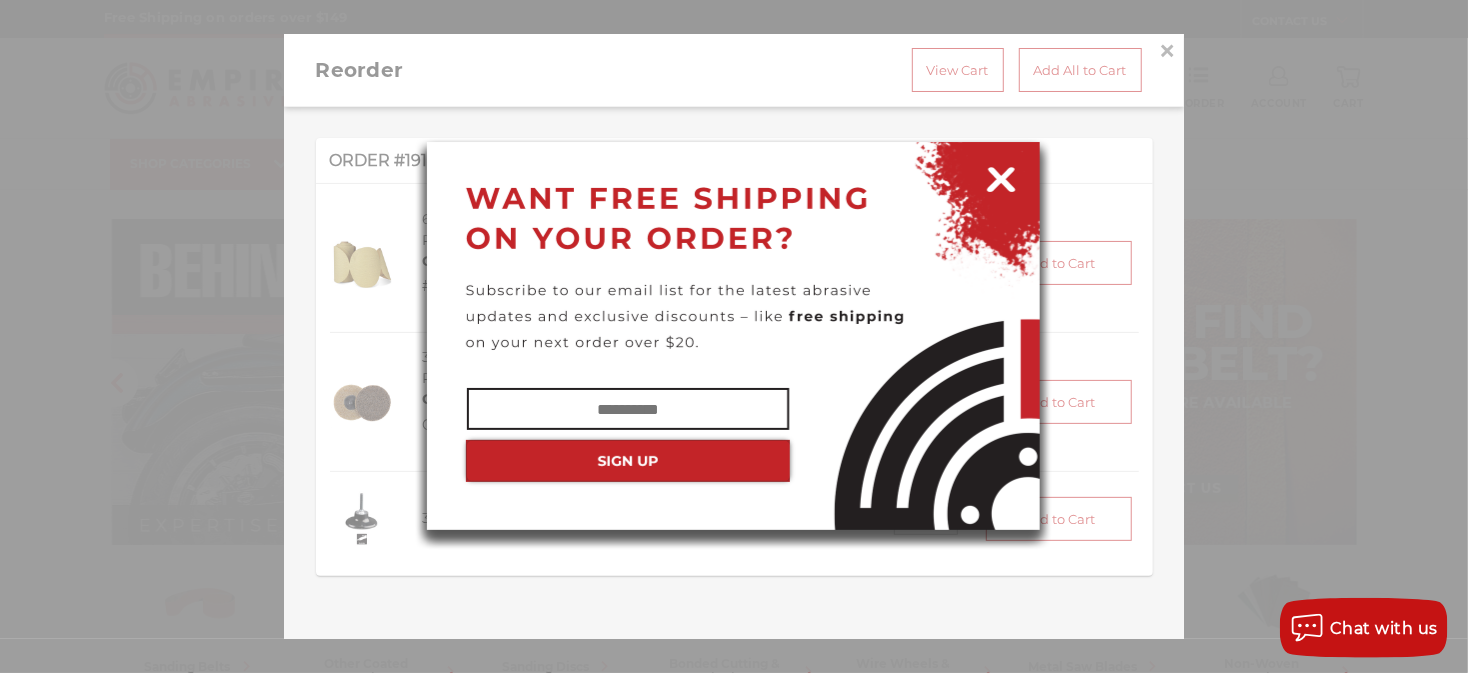 click at bounding box center (1001, 176) 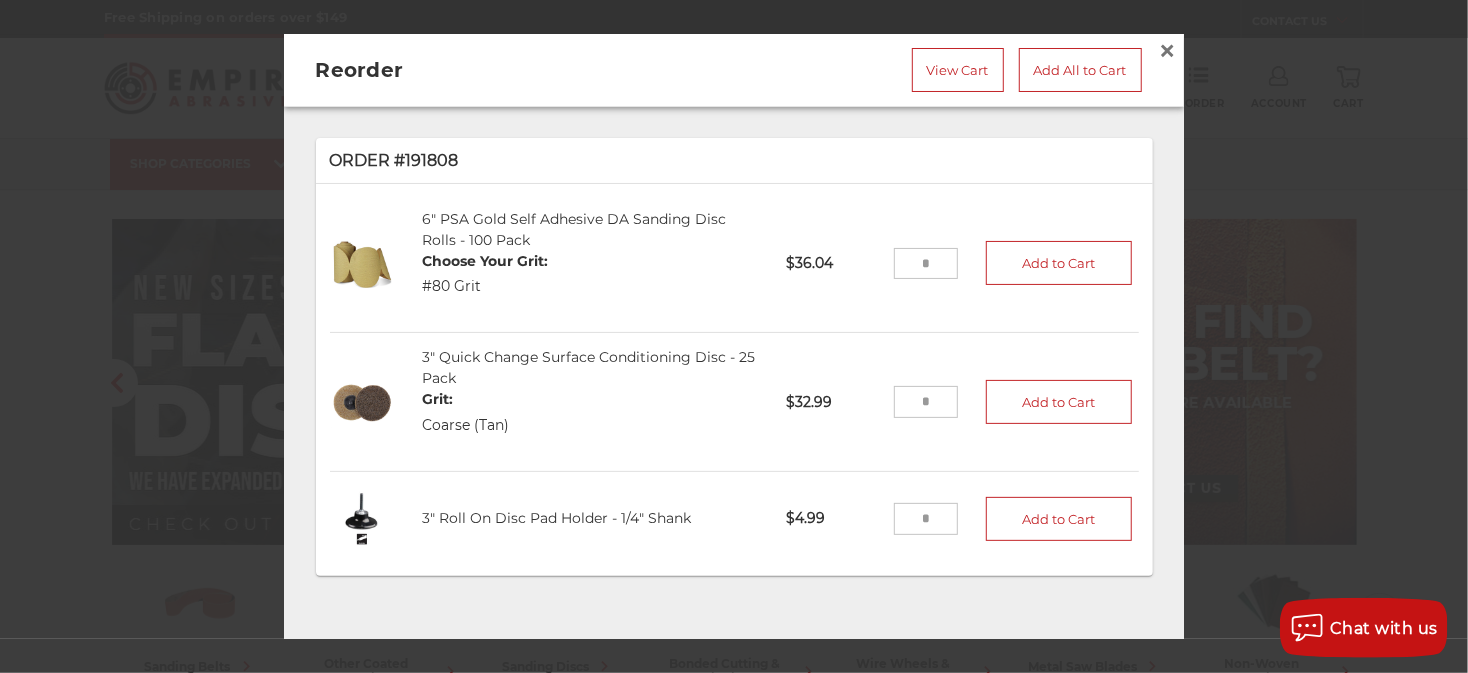 drag, startPoint x: 554, startPoint y: 57, endPoint x: 668, endPoint y: 57, distance: 114 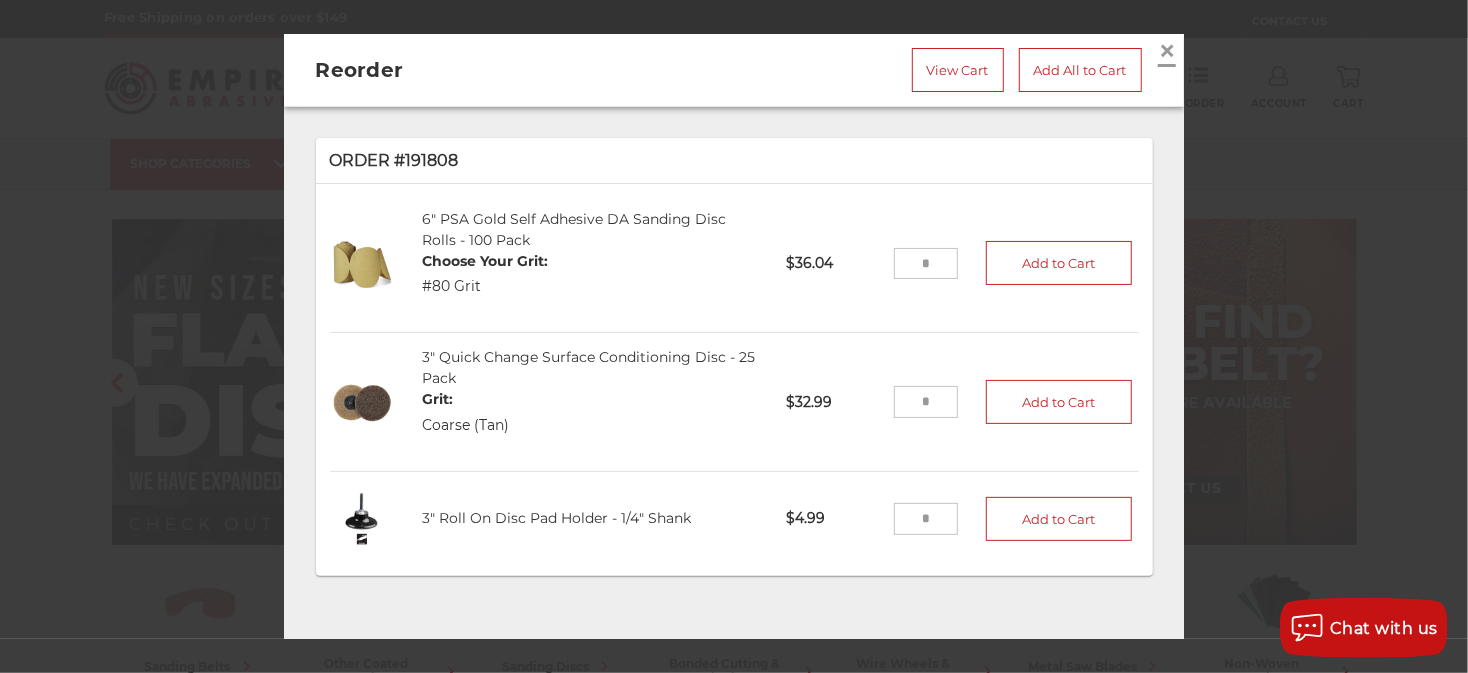 click on "×" at bounding box center (1167, 50) 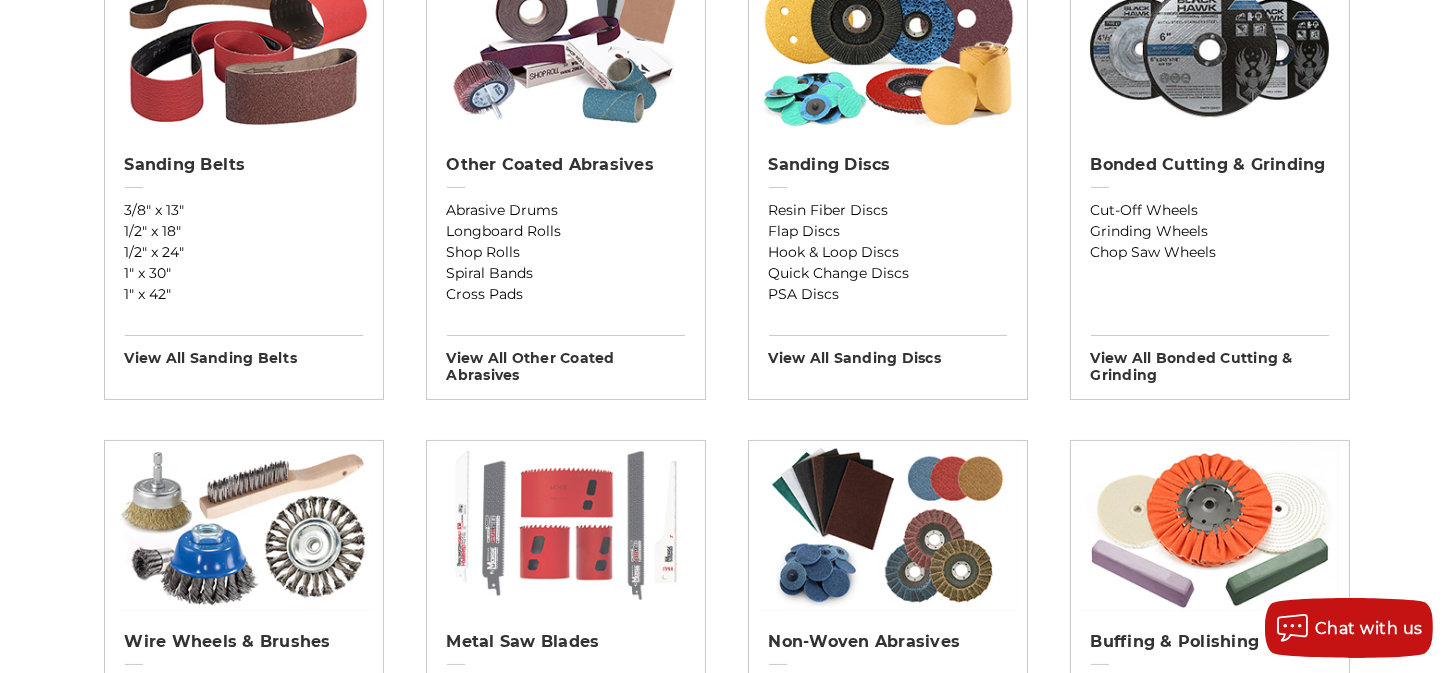 scroll, scrollTop: 700, scrollLeft: 0, axis: vertical 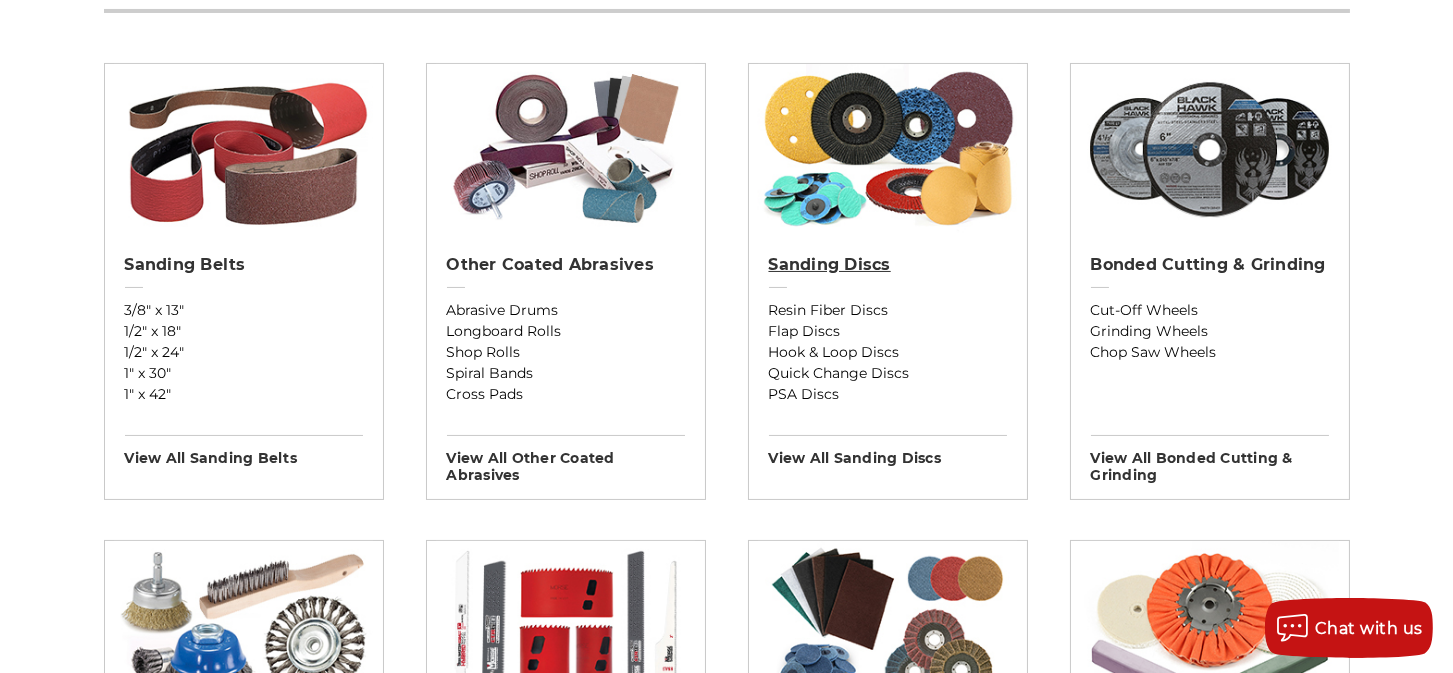 click on "Sanding Discs" at bounding box center (888, 265) 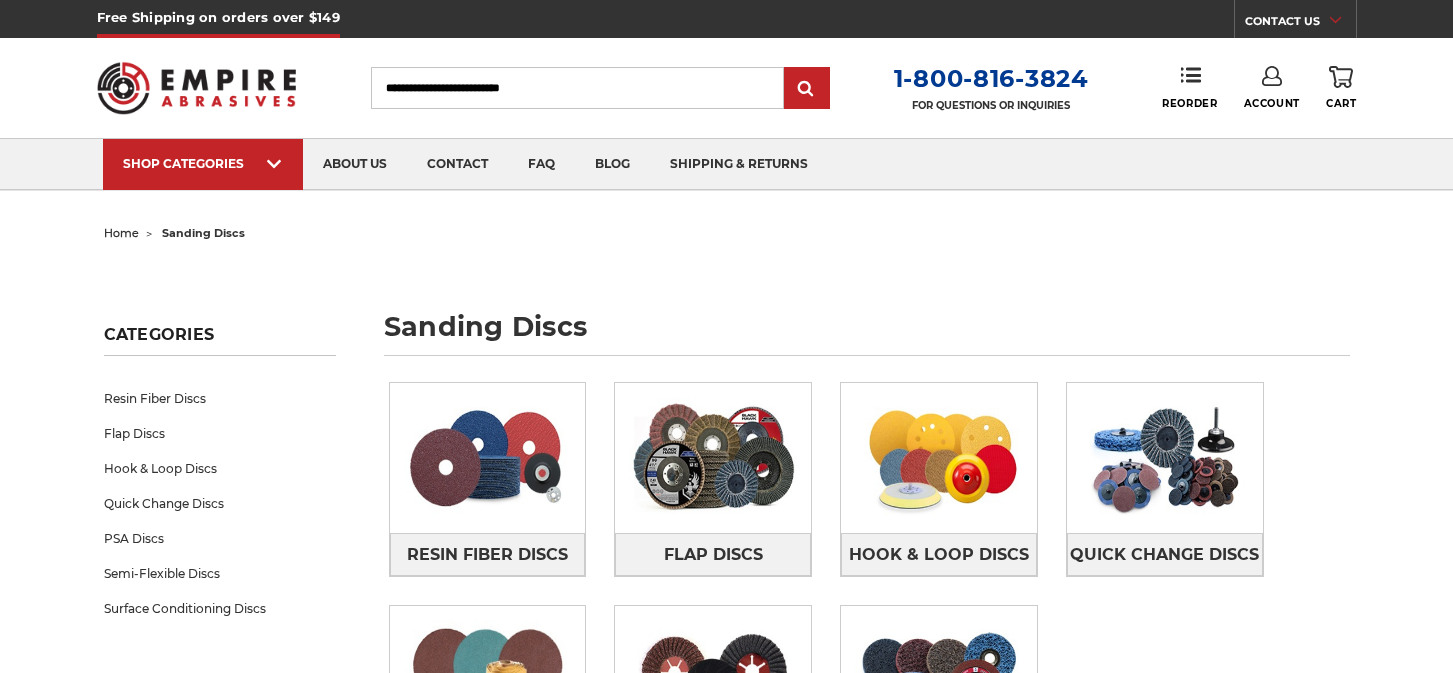 scroll, scrollTop: 0, scrollLeft: 0, axis: both 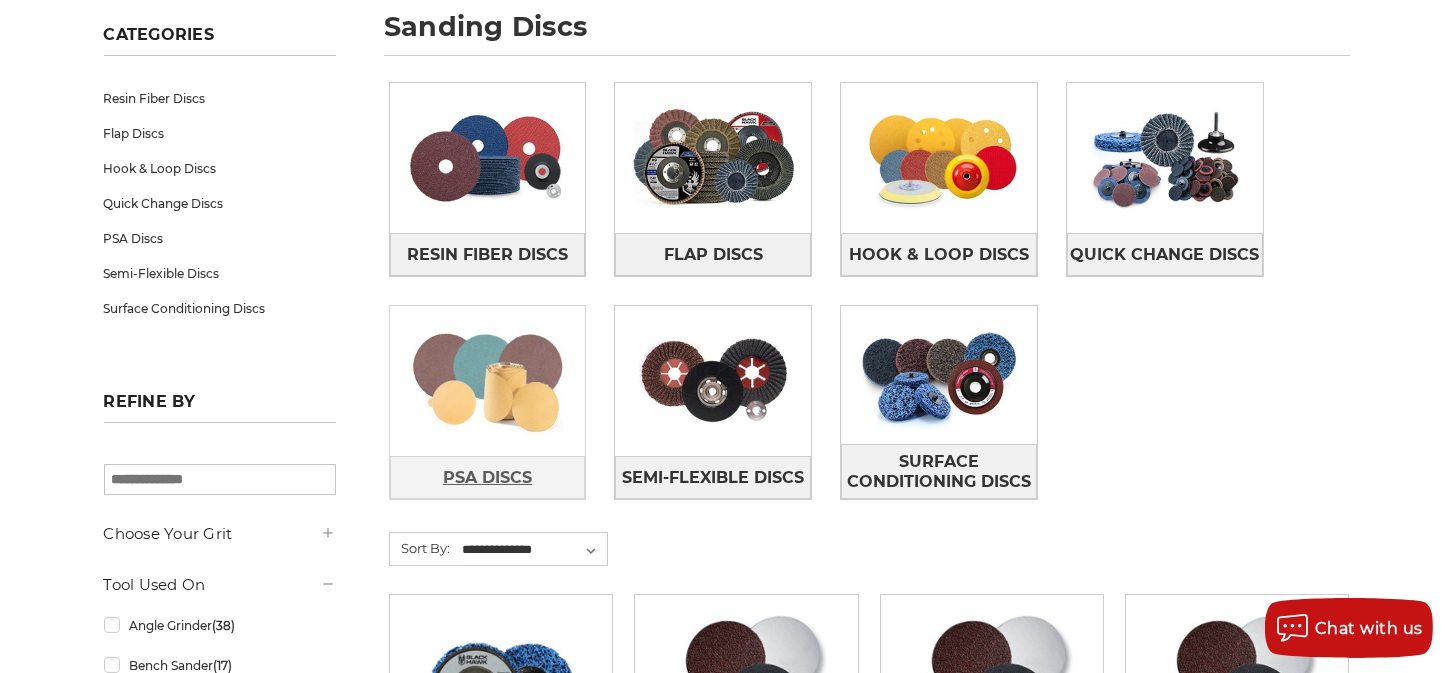 click on "PSA Discs" at bounding box center (487, 478) 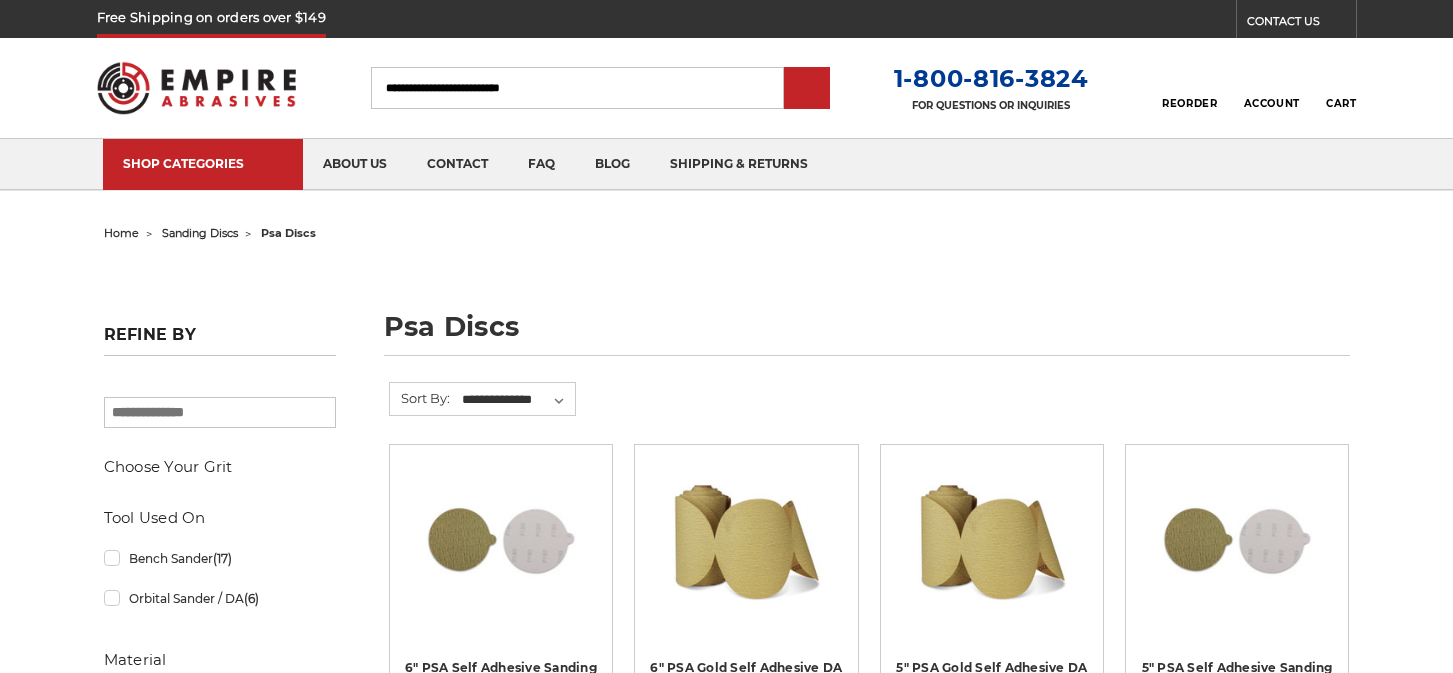 scroll, scrollTop: 0, scrollLeft: 0, axis: both 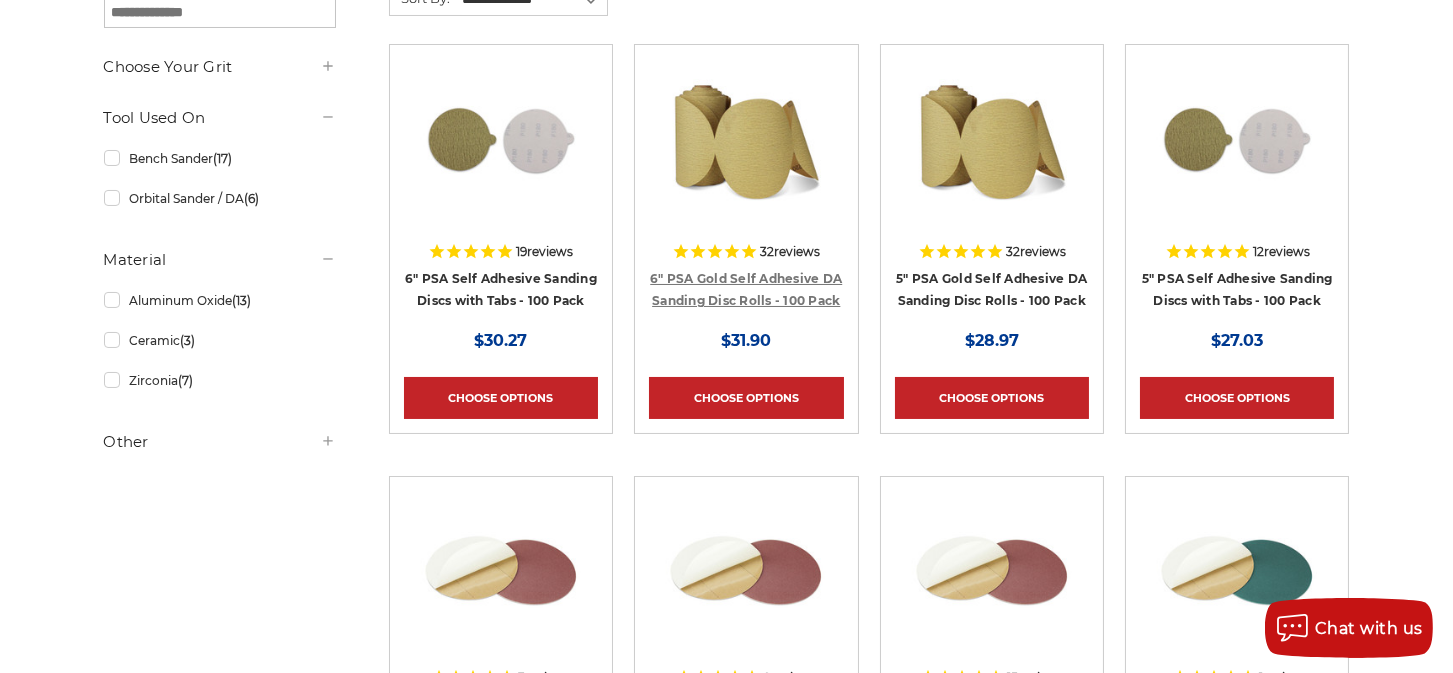 click on "6" PSA Gold Self Adhesive DA Sanding Disc Rolls - 100 Pack" at bounding box center [746, 290] 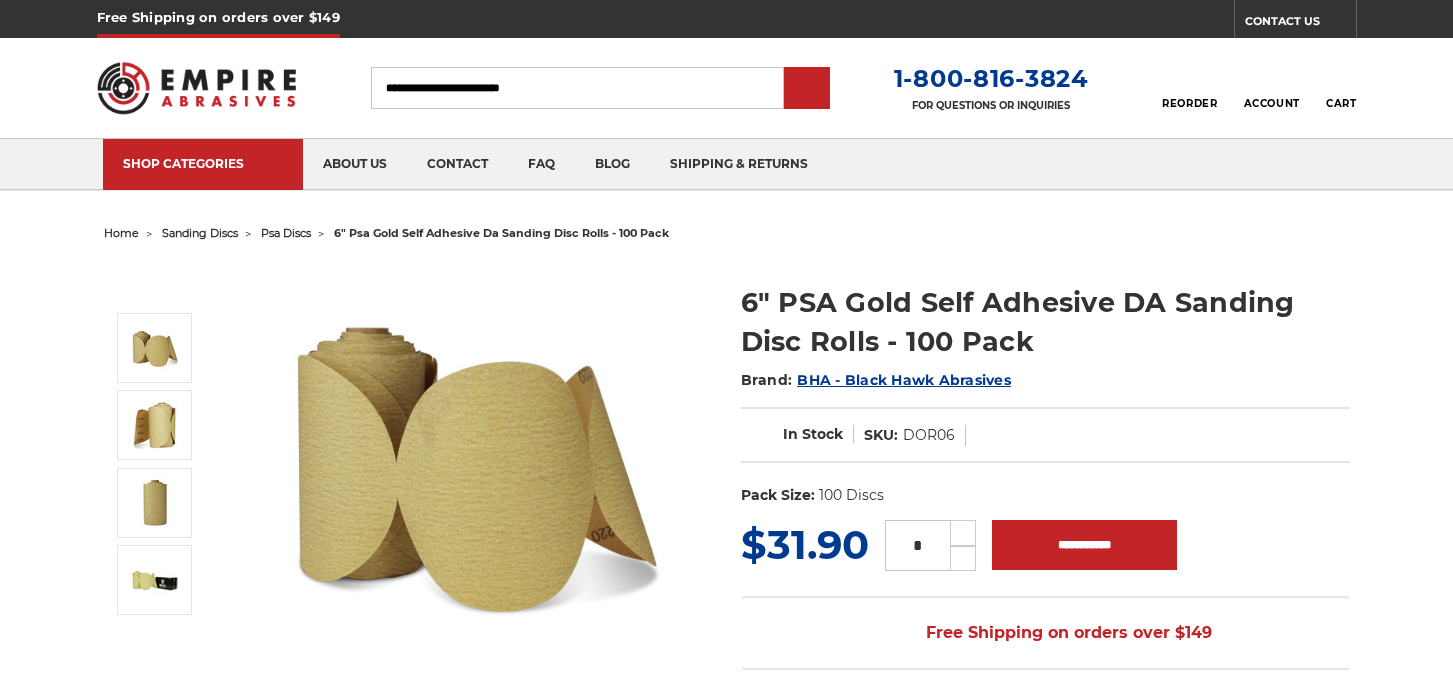 scroll, scrollTop: 0, scrollLeft: 0, axis: both 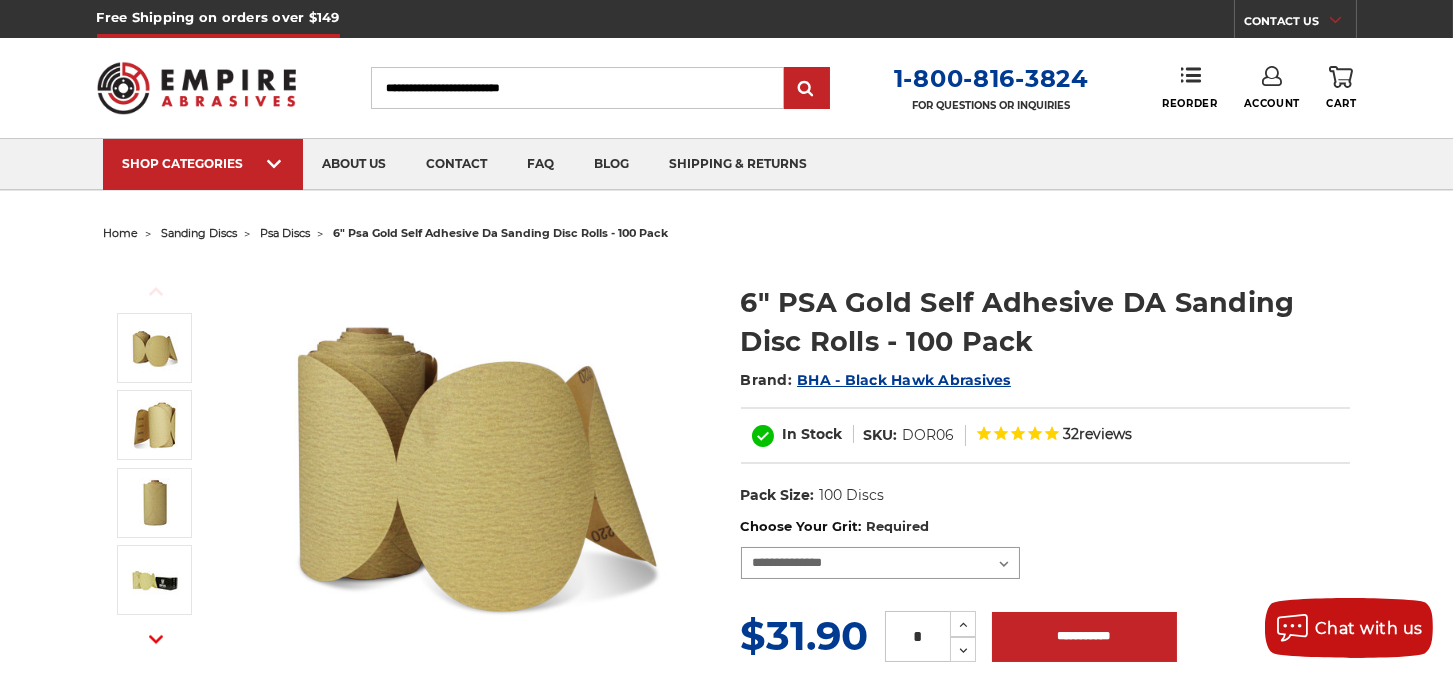click on "**********" at bounding box center (881, 563) 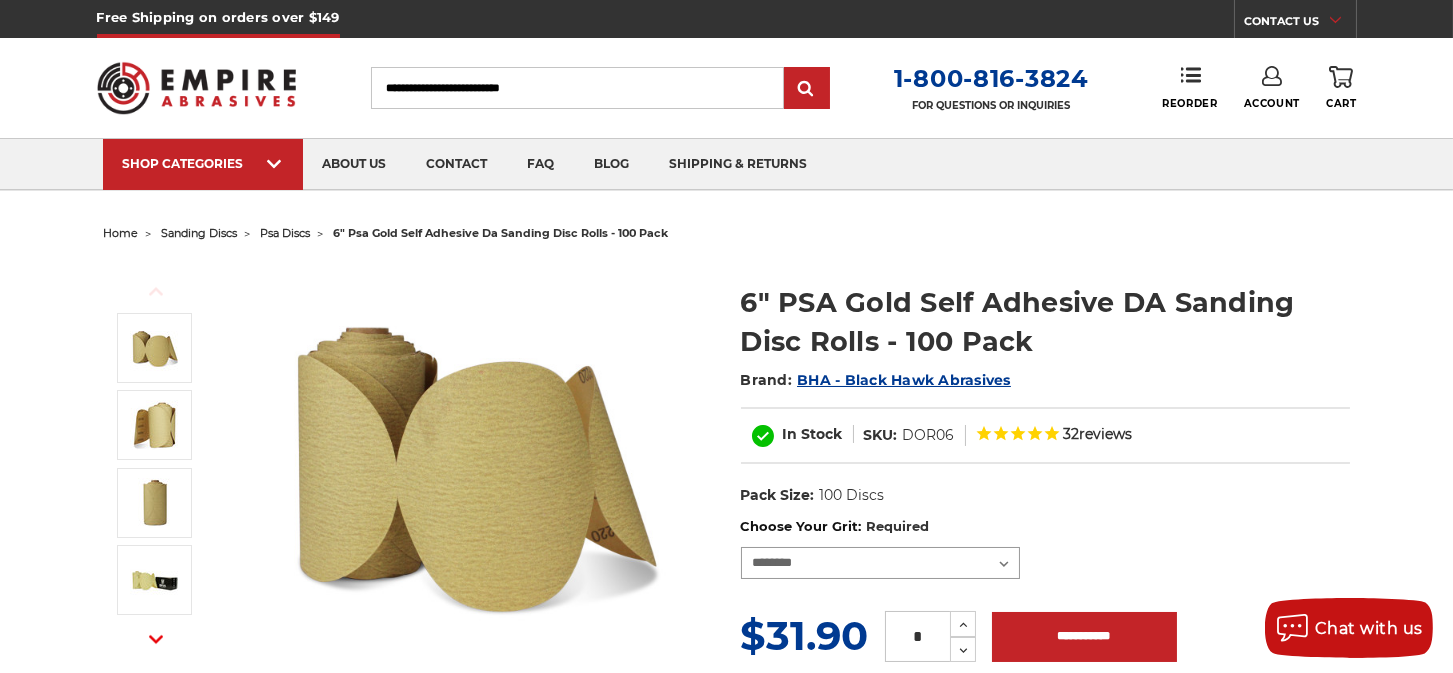 click on "**********" at bounding box center (881, 563) 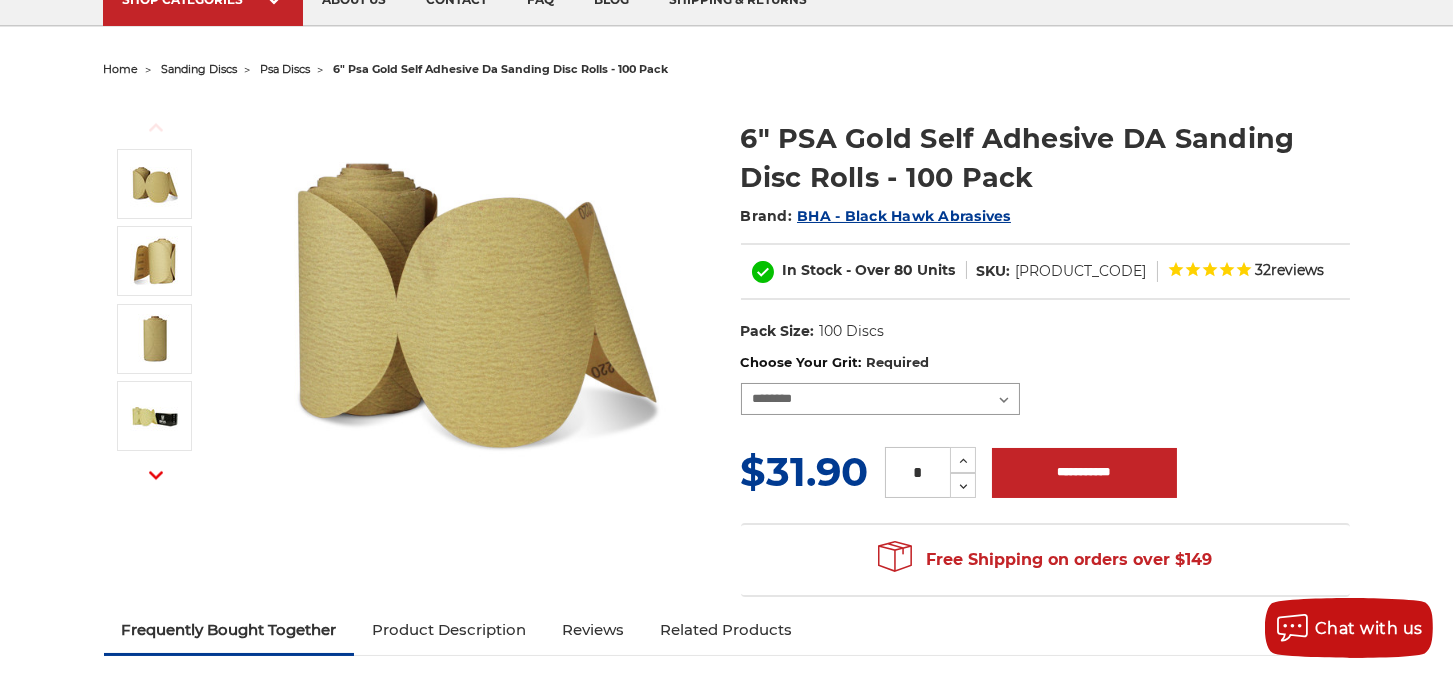 scroll, scrollTop: 200, scrollLeft: 0, axis: vertical 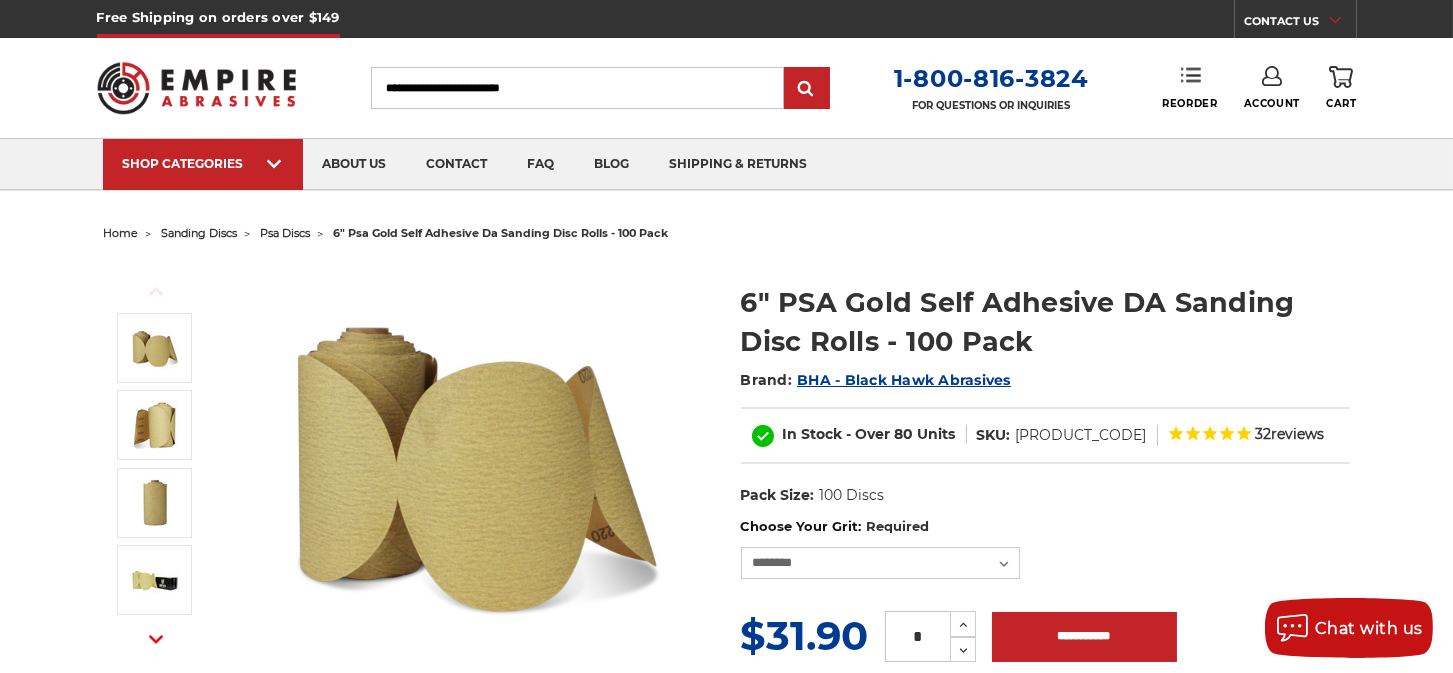 click on "Reorder" at bounding box center [1189, 87] 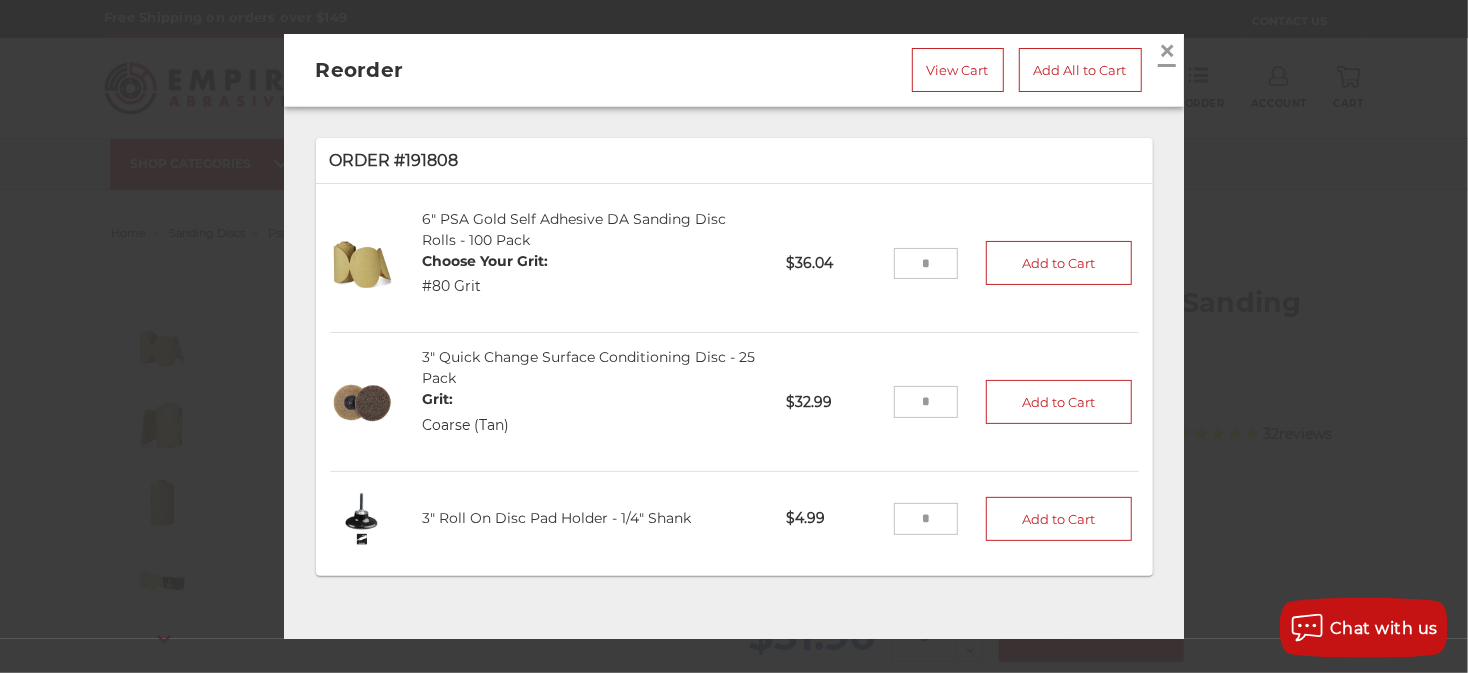 click on "×" at bounding box center (1167, 50) 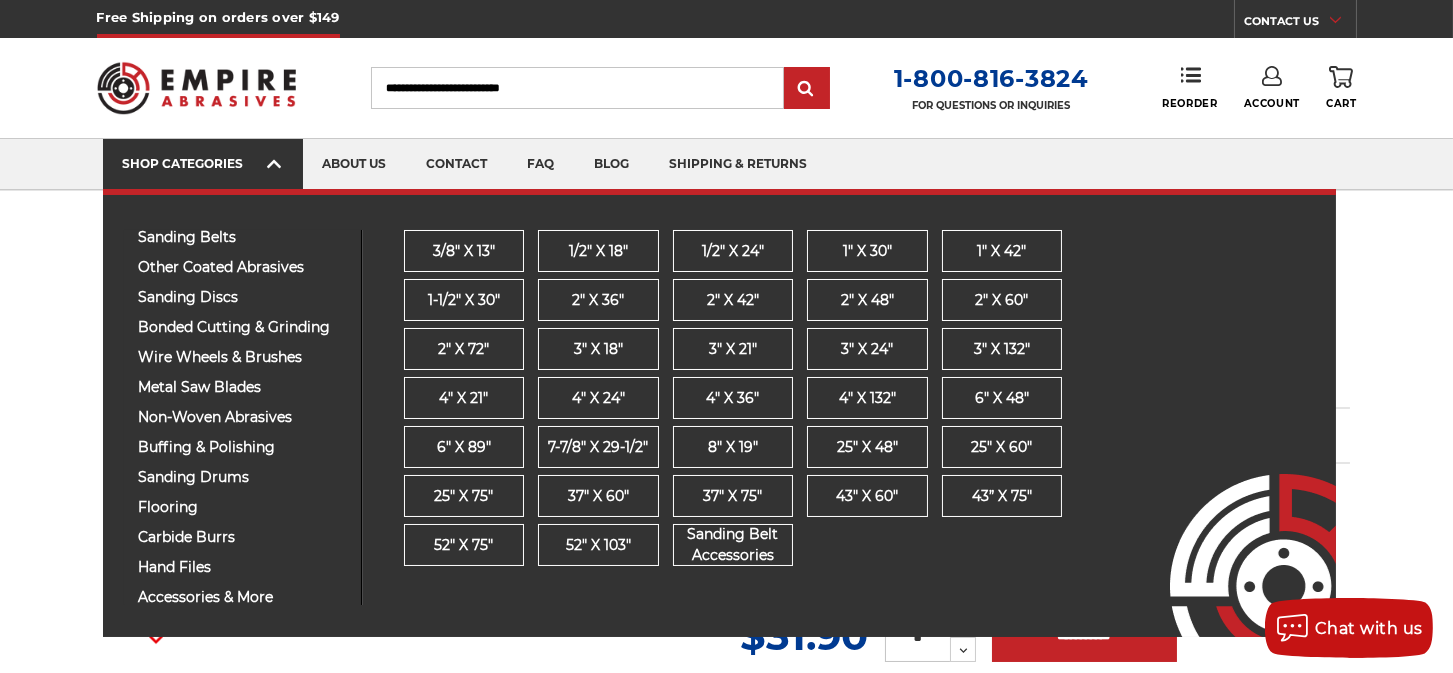drag, startPoint x: 260, startPoint y: 153, endPoint x: 213, endPoint y: 161, distance: 47.67599 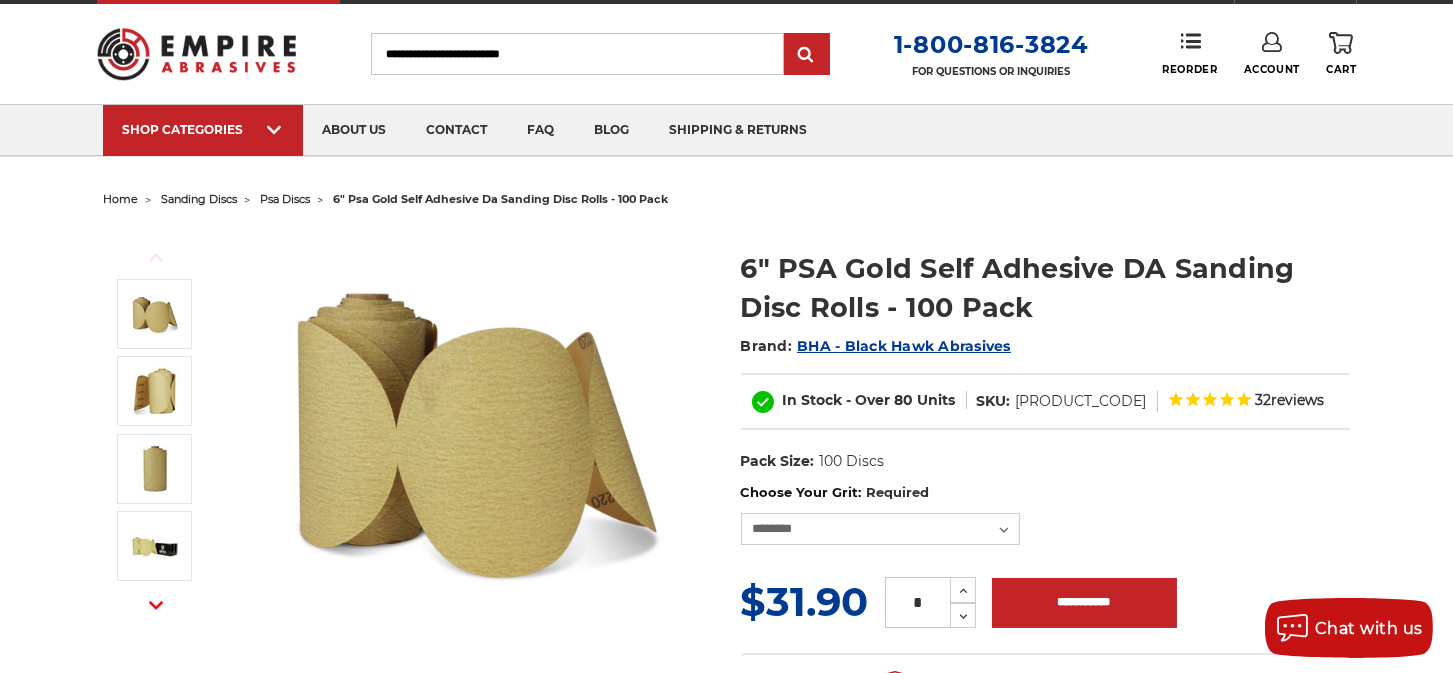 scroll, scrollTop: 0, scrollLeft: 0, axis: both 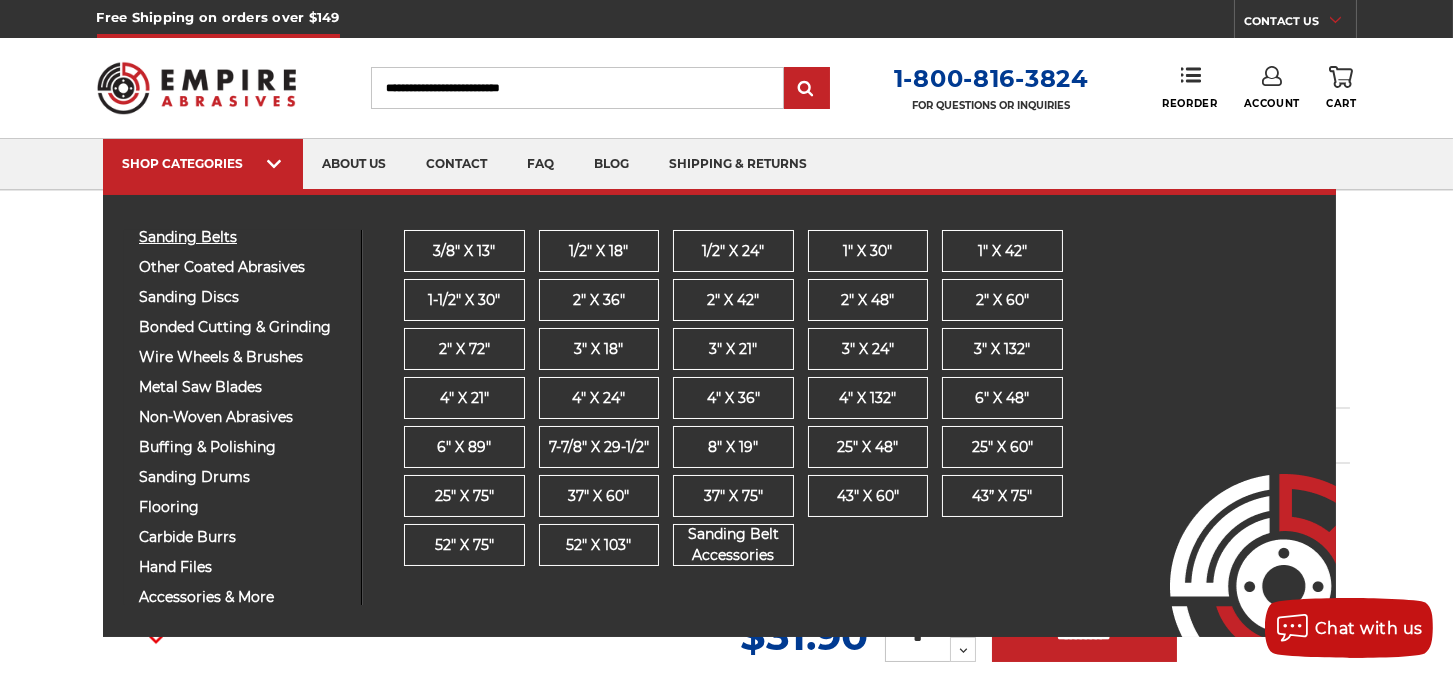 click on "sanding belts" at bounding box center (242, 237) 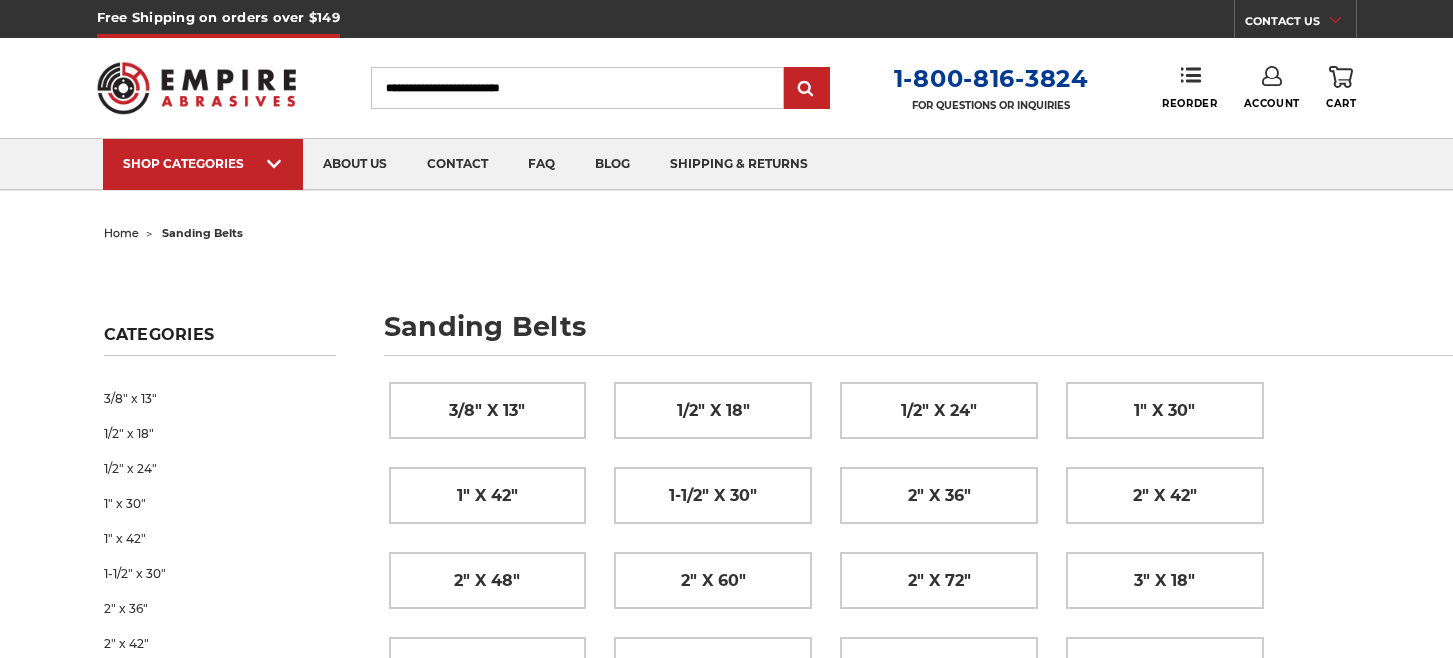 scroll, scrollTop: 0, scrollLeft: 0, axis: both 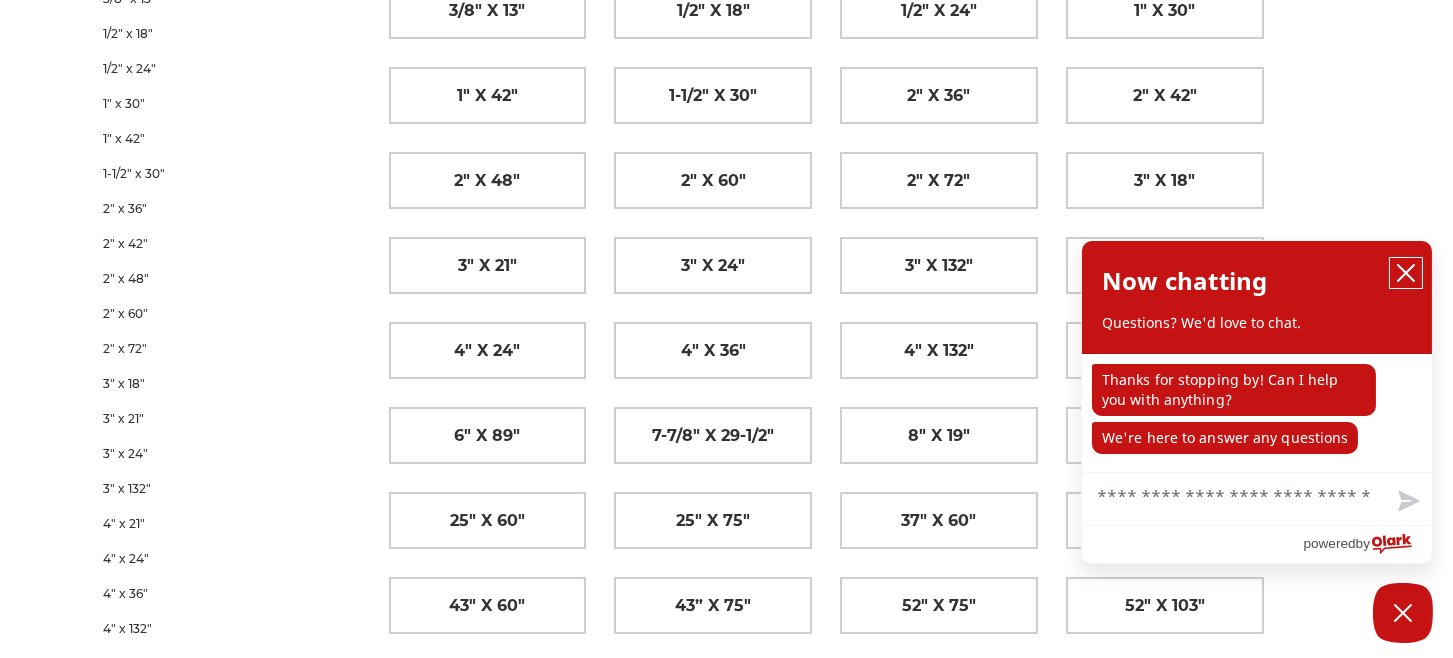 click 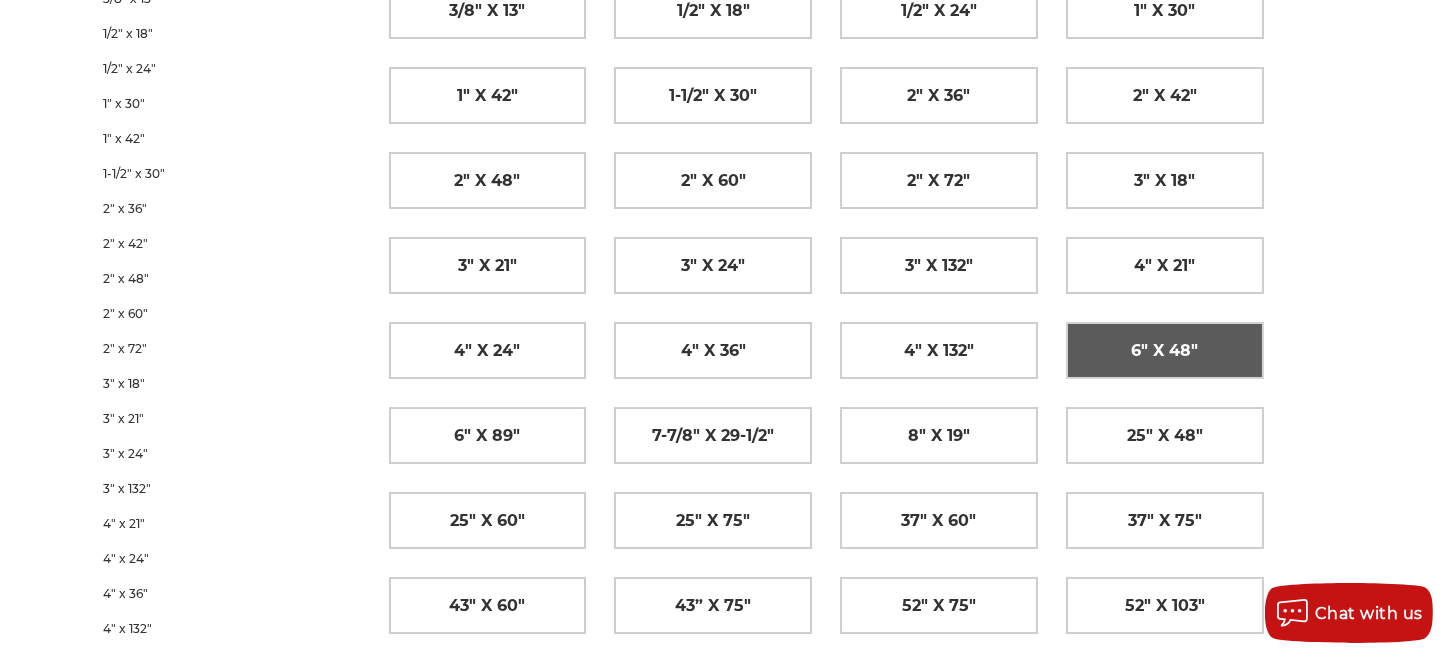 click on "6" x 48"" at bounding box center (1164, 351) 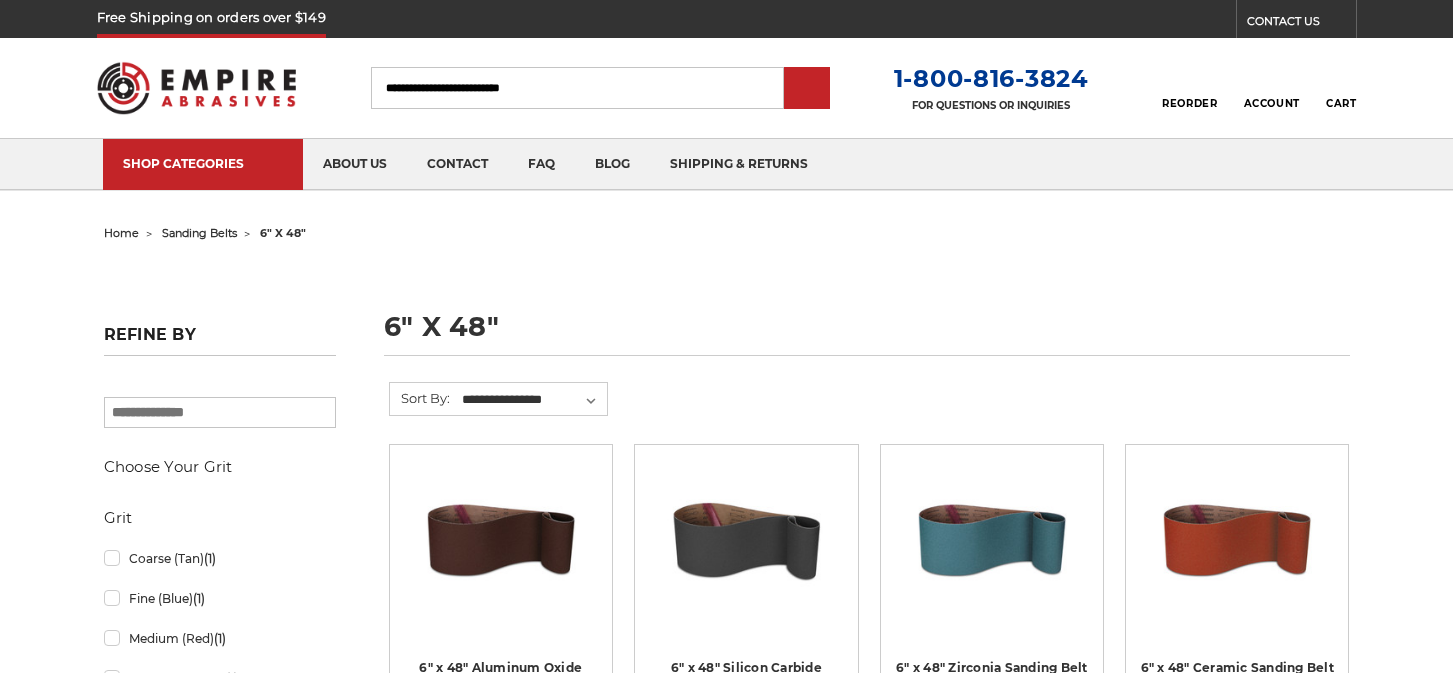 scroll, scrollTop: 0, scrollLeft: 0, axis: both 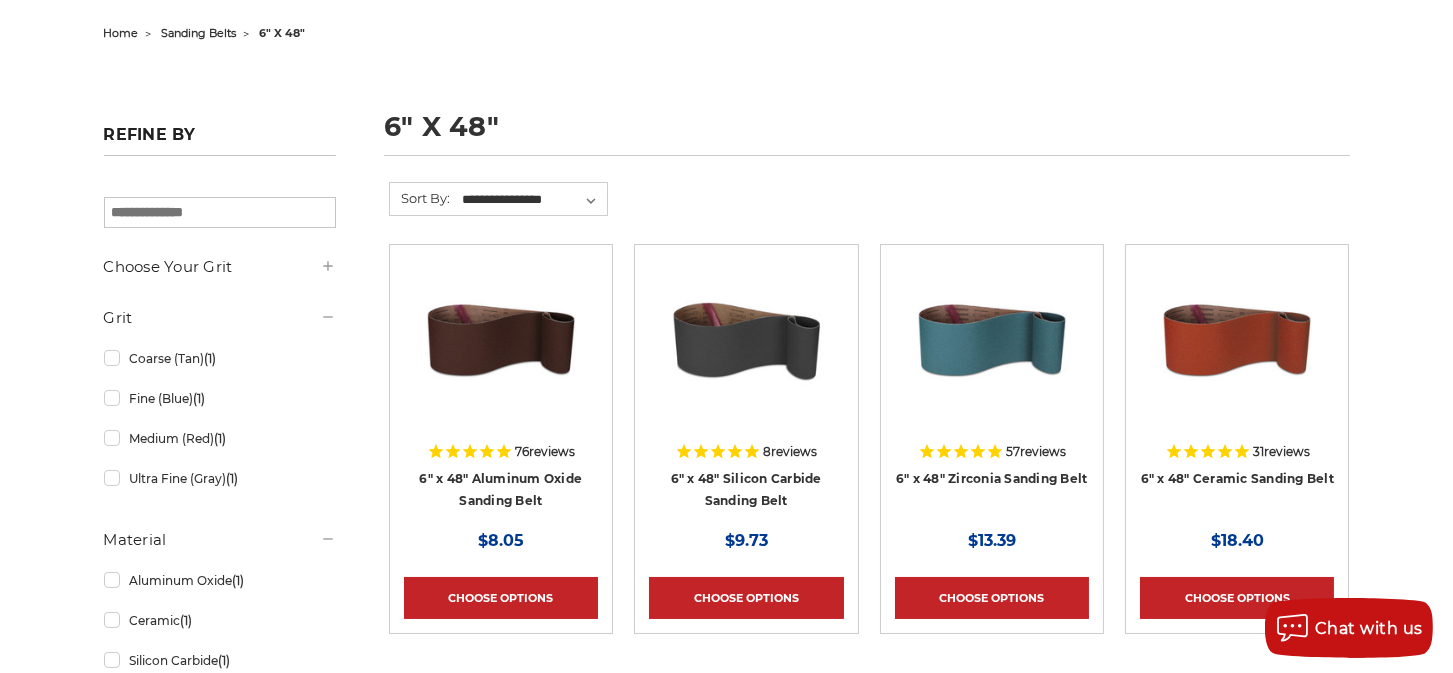 click on "6" x 48" Aluminum Oxide Sanding Belt" at bounding box center (501, 495) 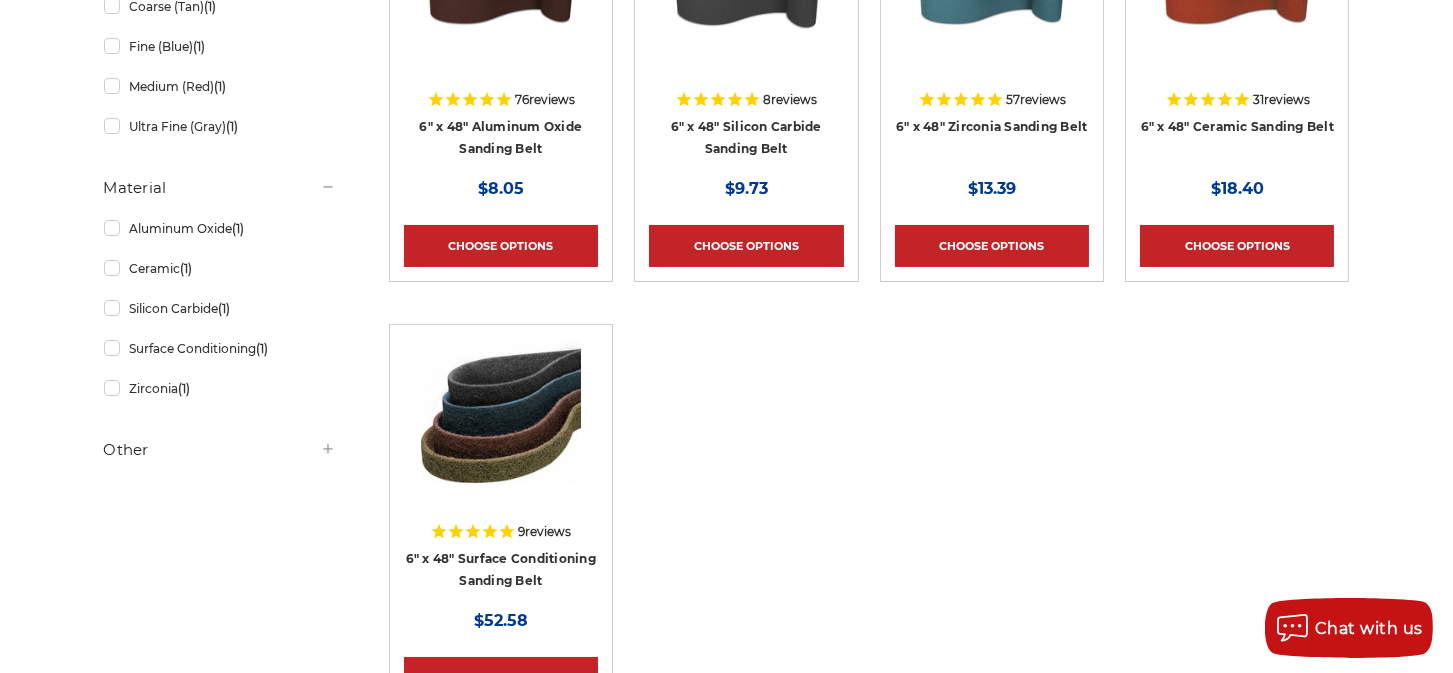 scroll, scrollTop: 600, scrollLeft: 0, axis: vertical 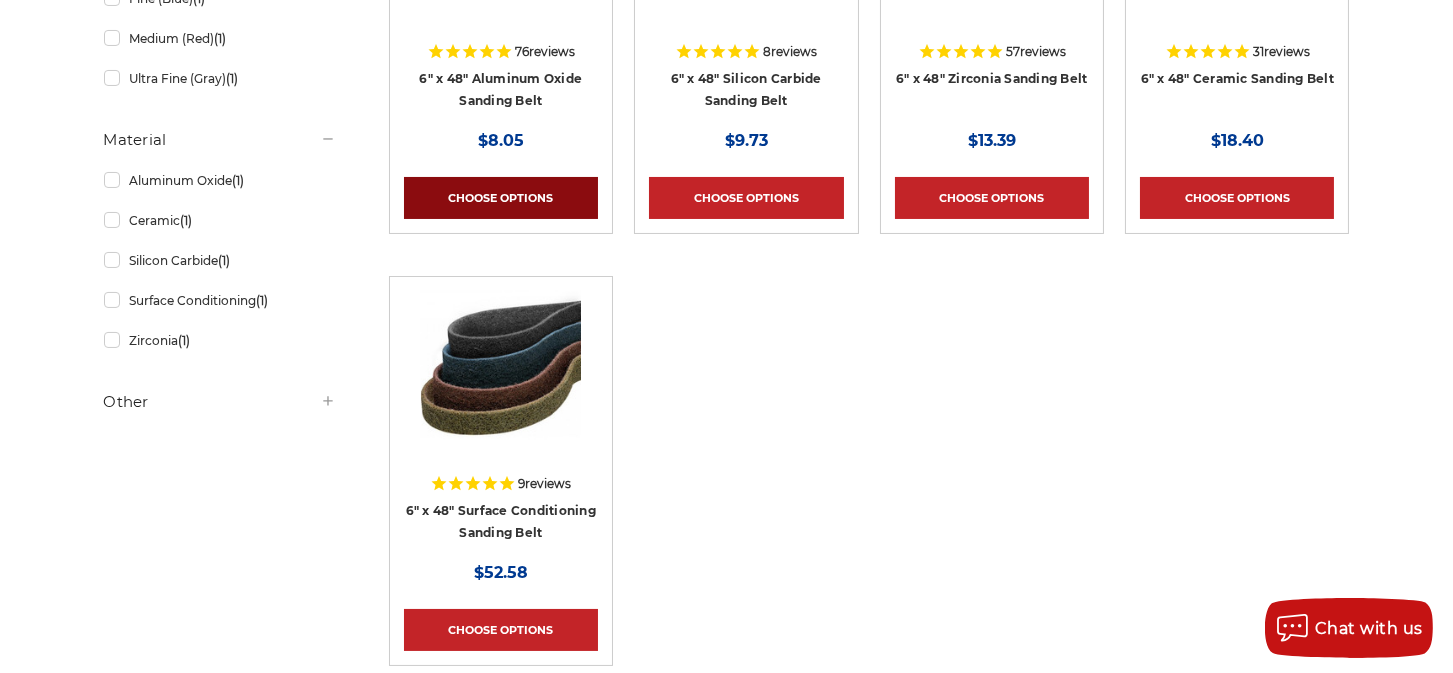click on "Choose Options" at bounding box center (501, 198) 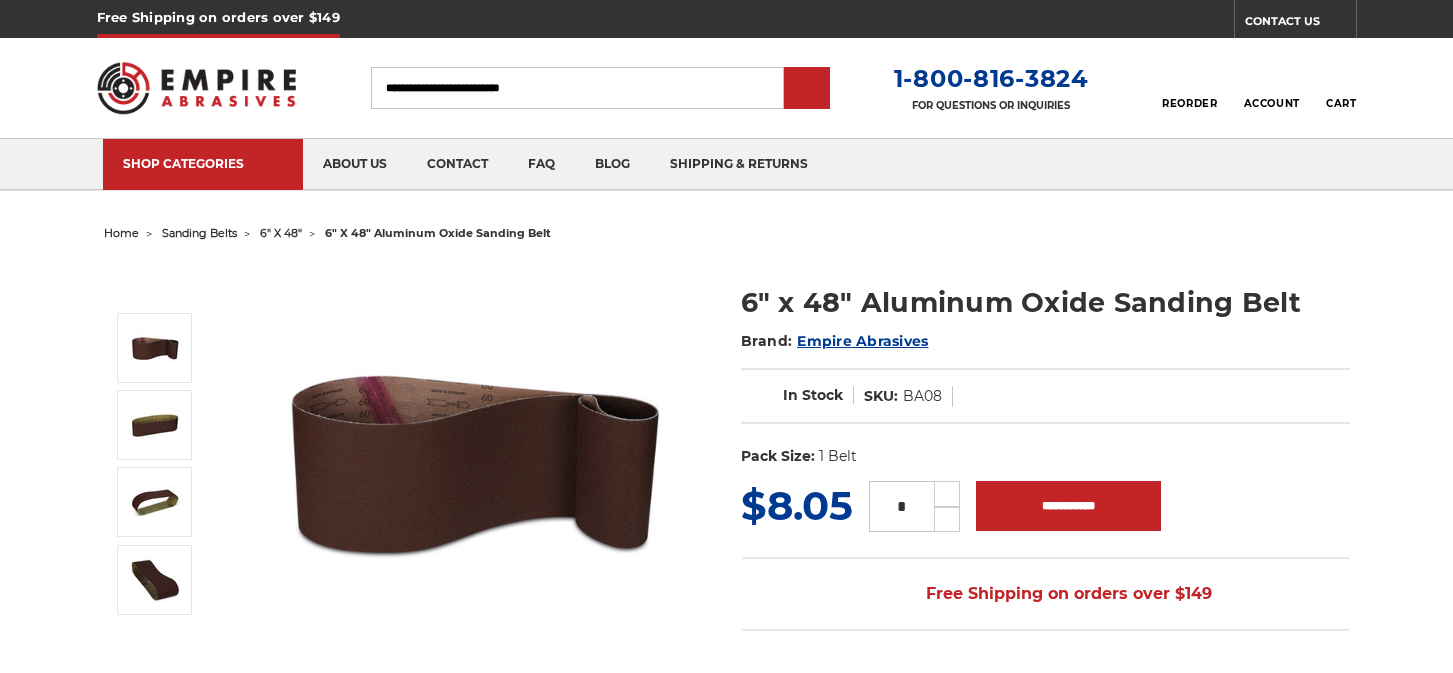 scroll, scrollTop: 0, scrollLeft: 0, axis: both 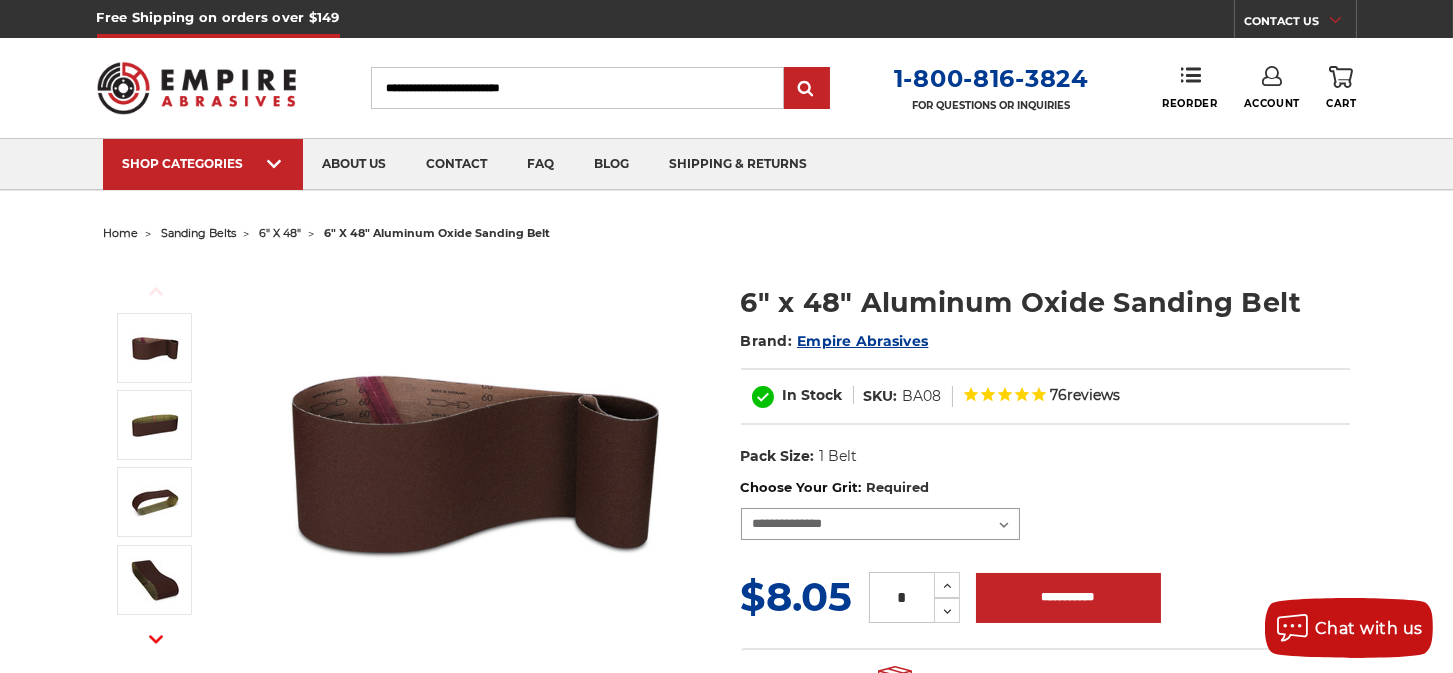 click on "**********" at bounding box center (881, 524) 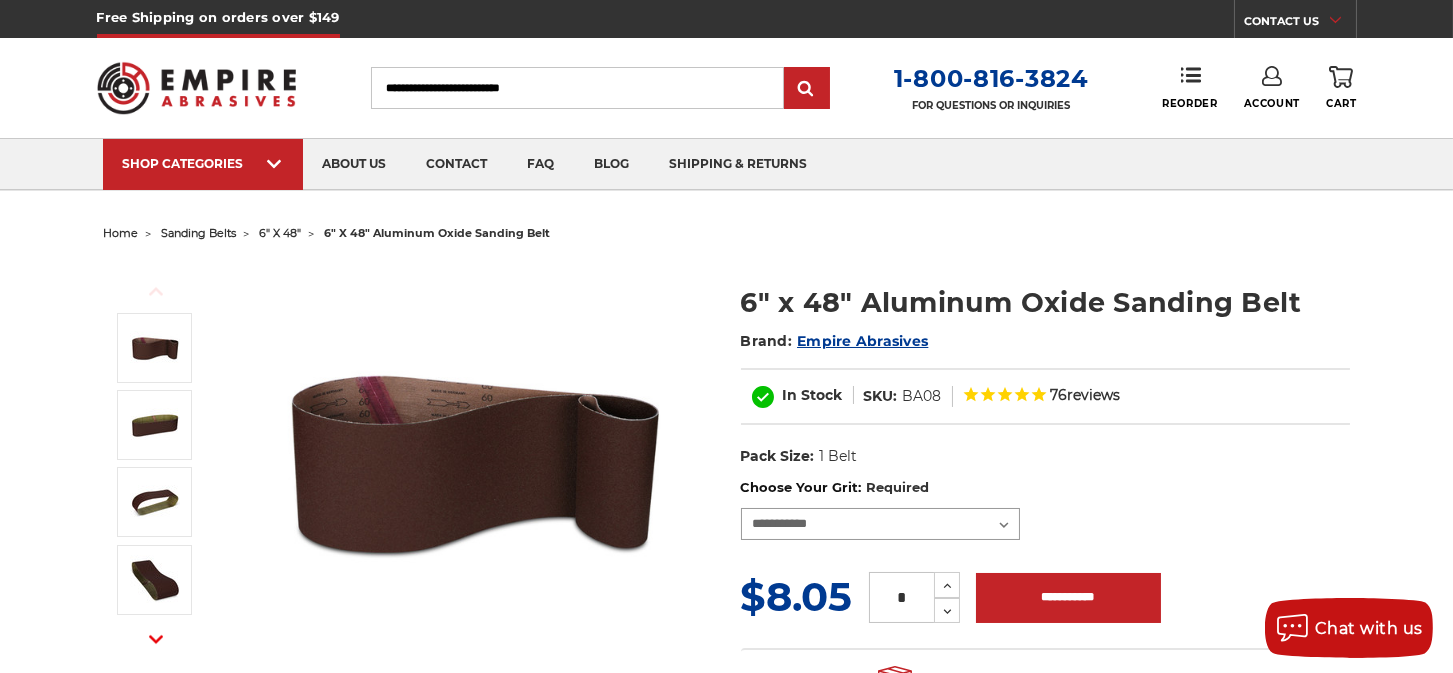 click on "**********" at bounding box center [881, 524] 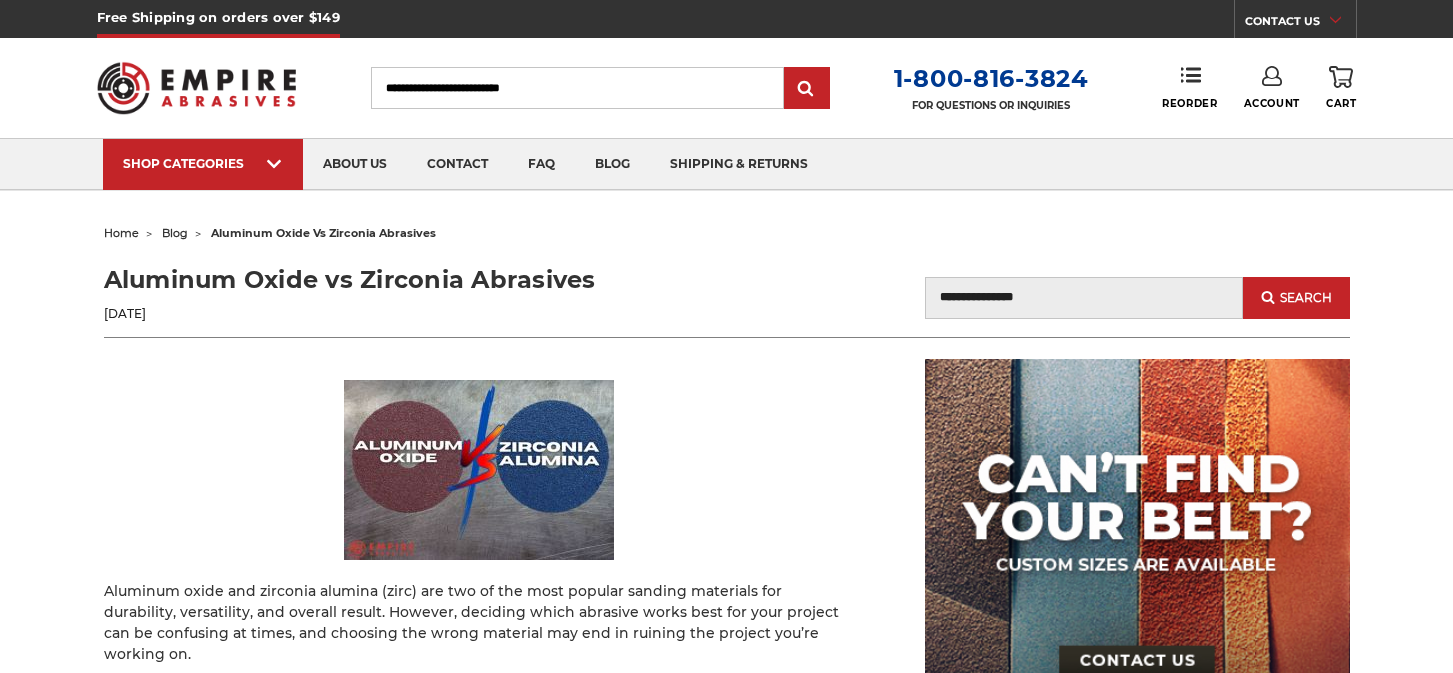 scroll, scrollTop: 0, scrollLeft: 0, axis: both 